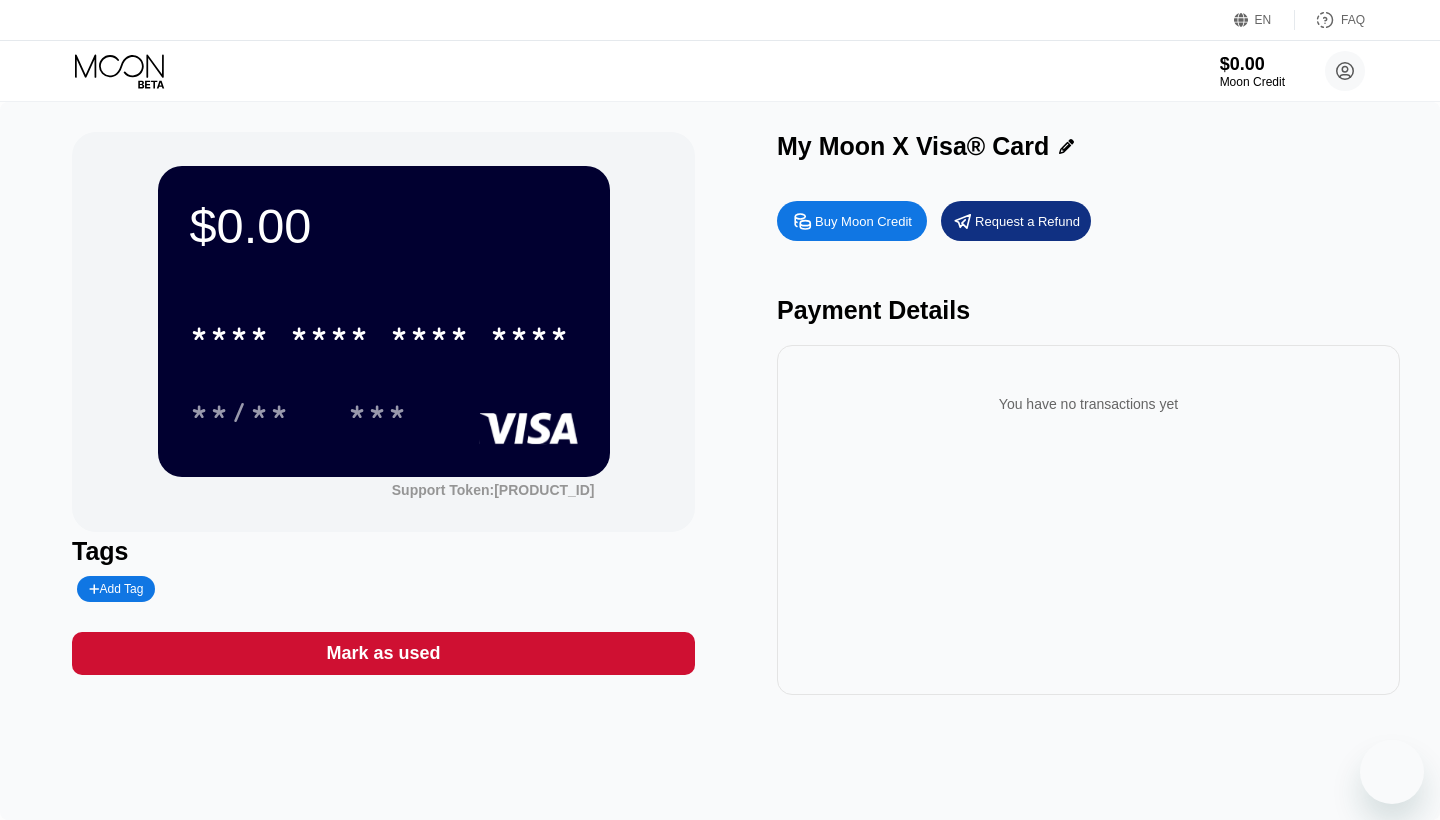 scroll, scrollTop: 0, scrollLeft: 0, axis: both 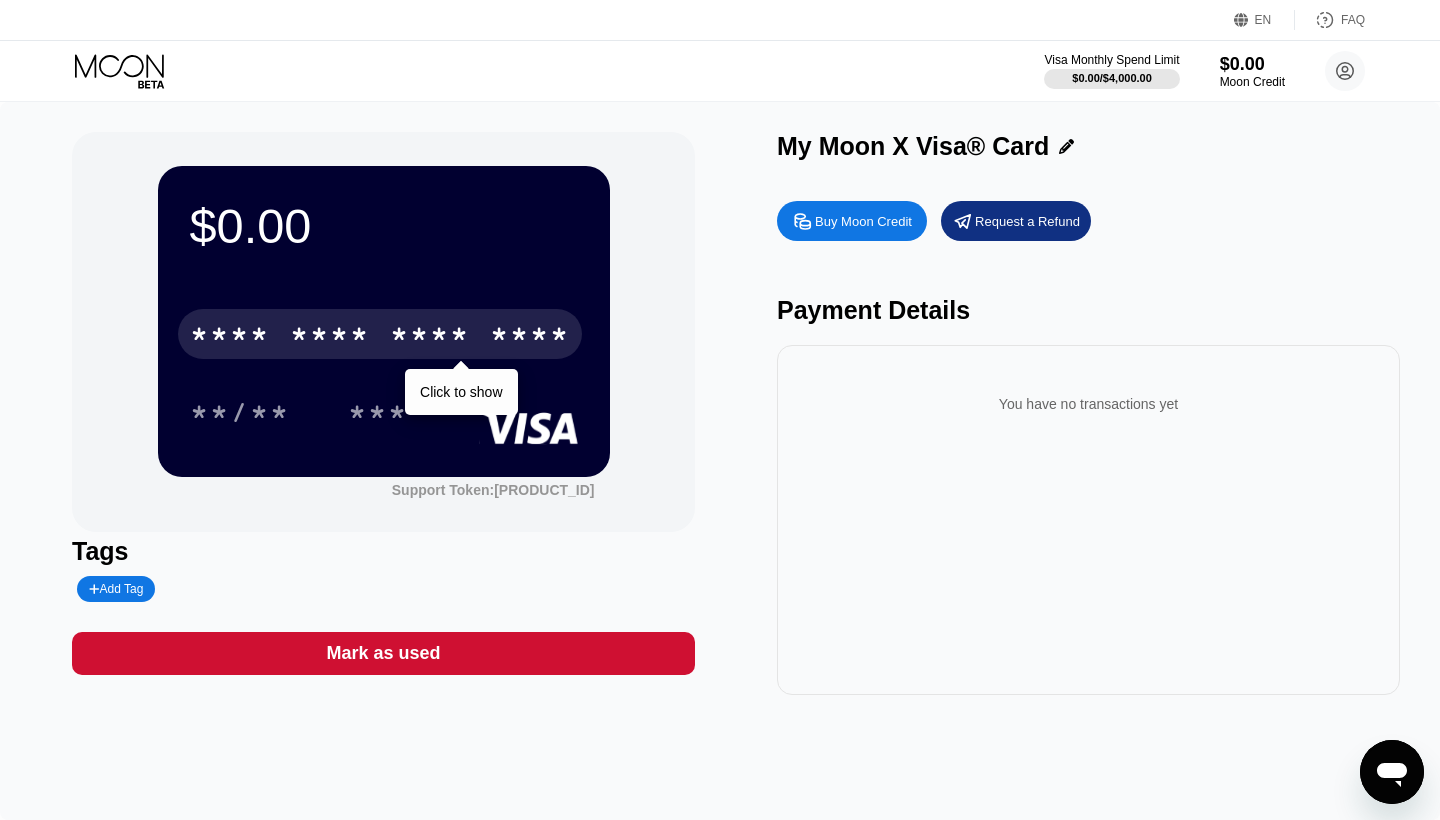 click on "* * * *" at bounding box center [430, 337] 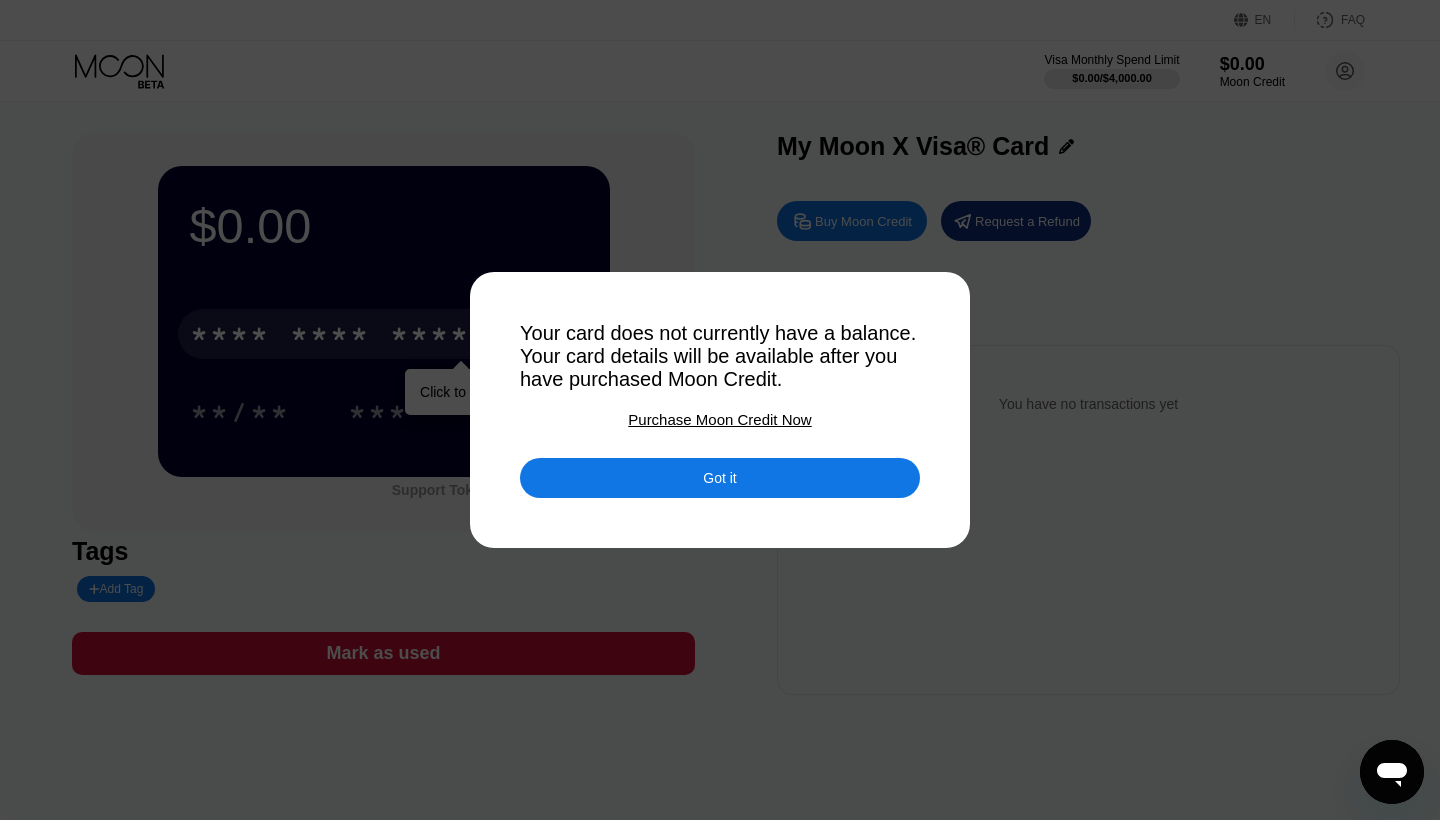 click on "Got it" at bounding box center (720, 478) 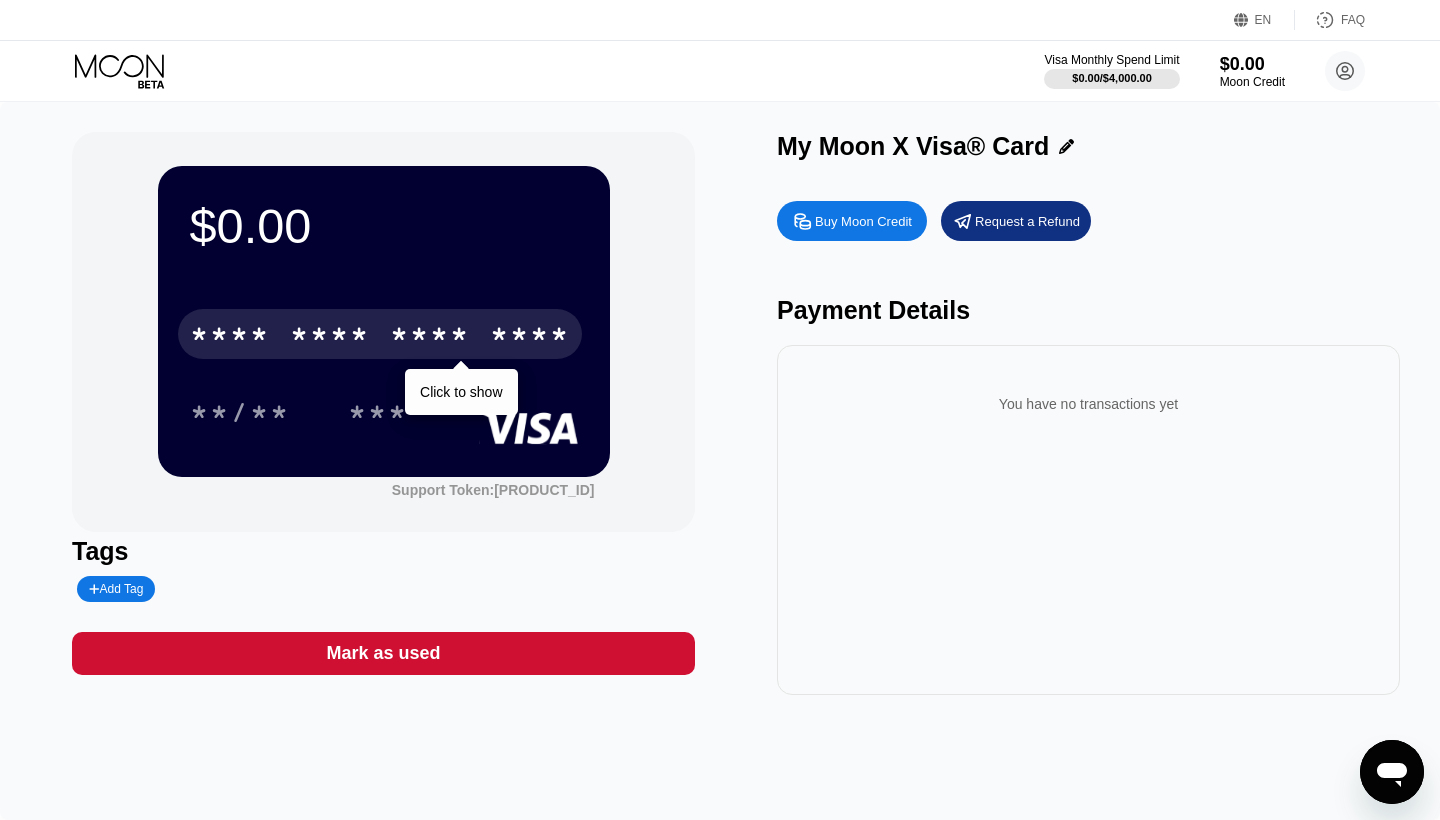 click on "**/** ***" at bounding box center [384, 412] 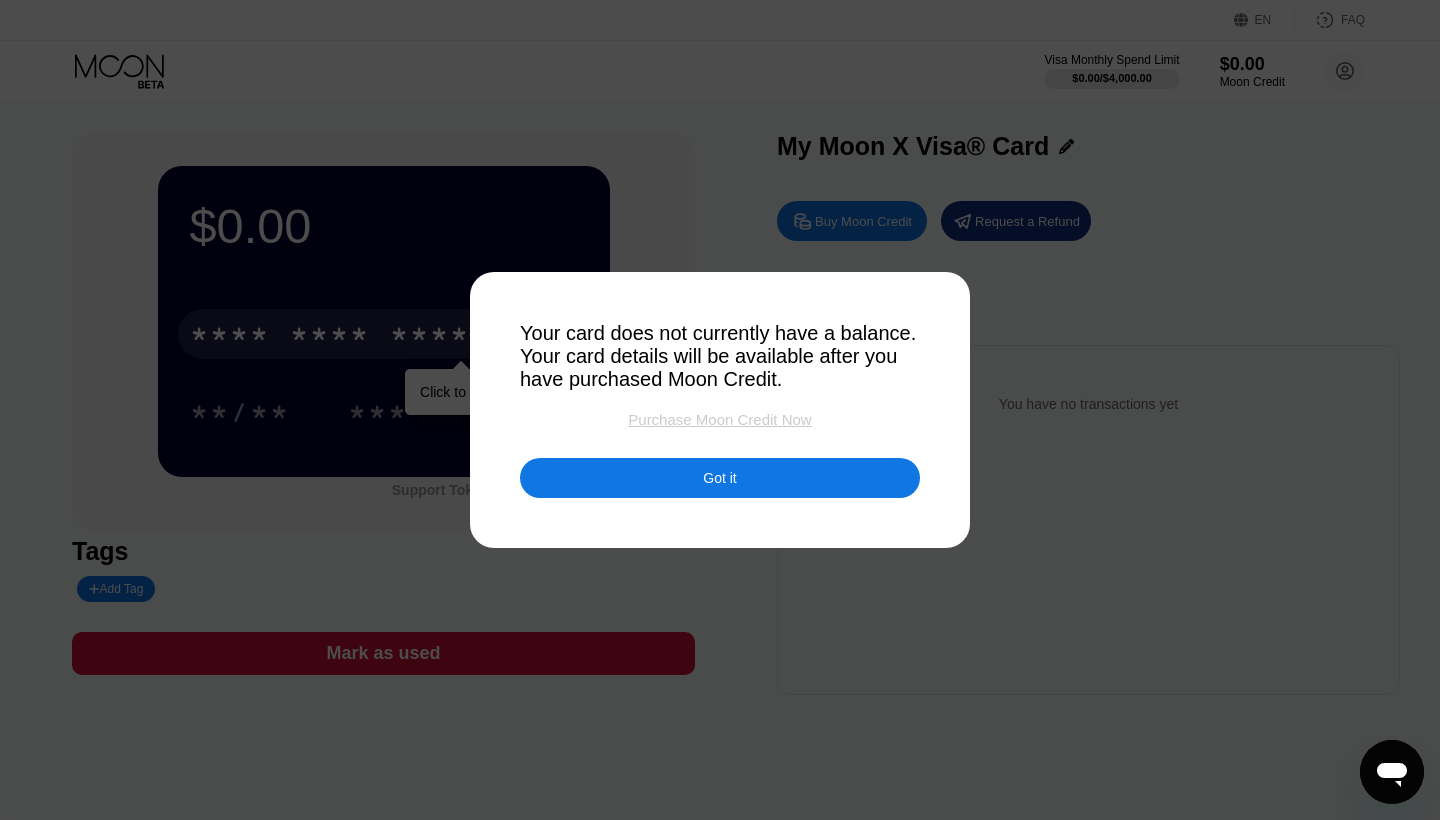 click on "Purchase Moon Credit Now" at bounding box center (719, 419) 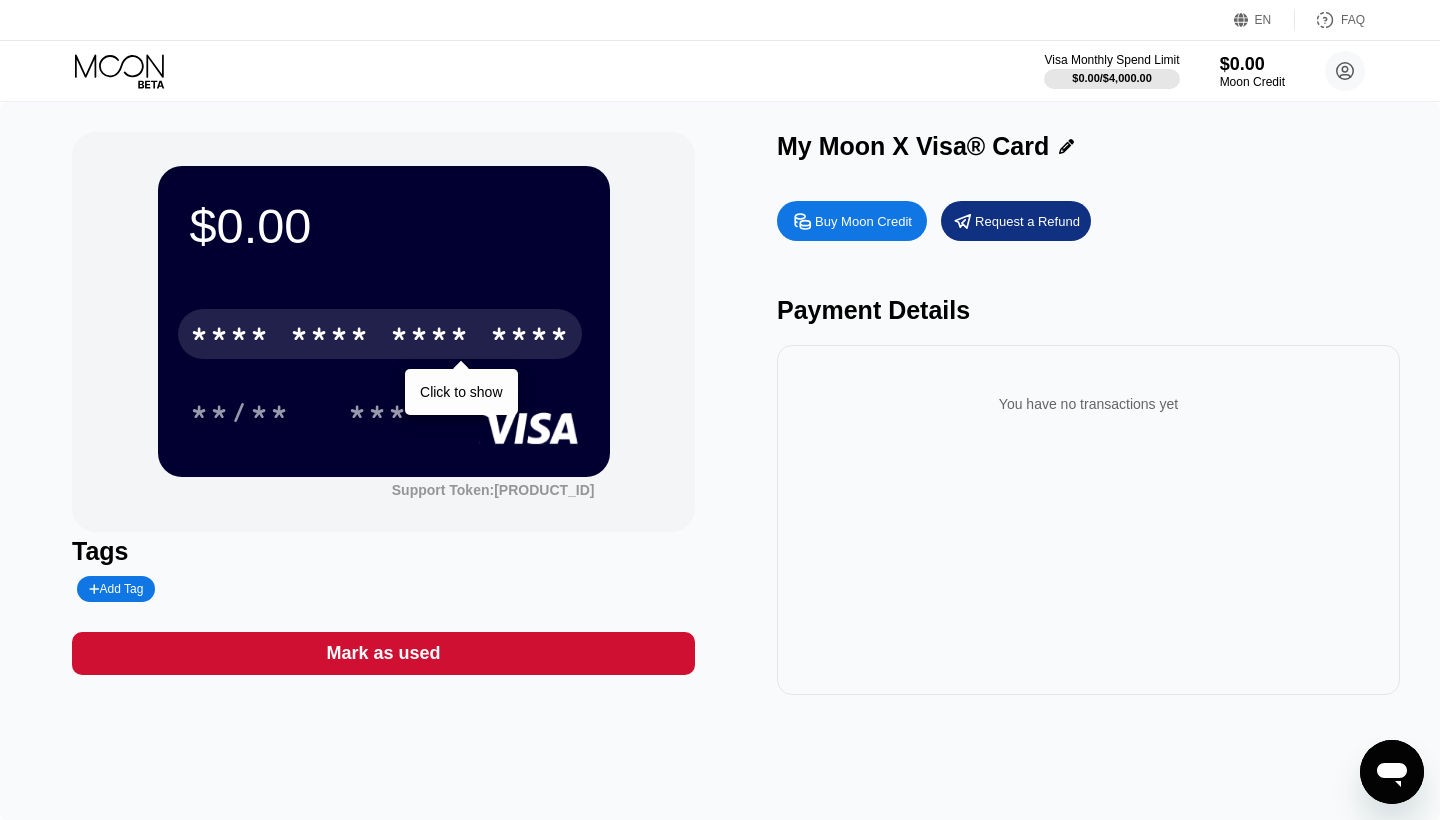 type on "0" 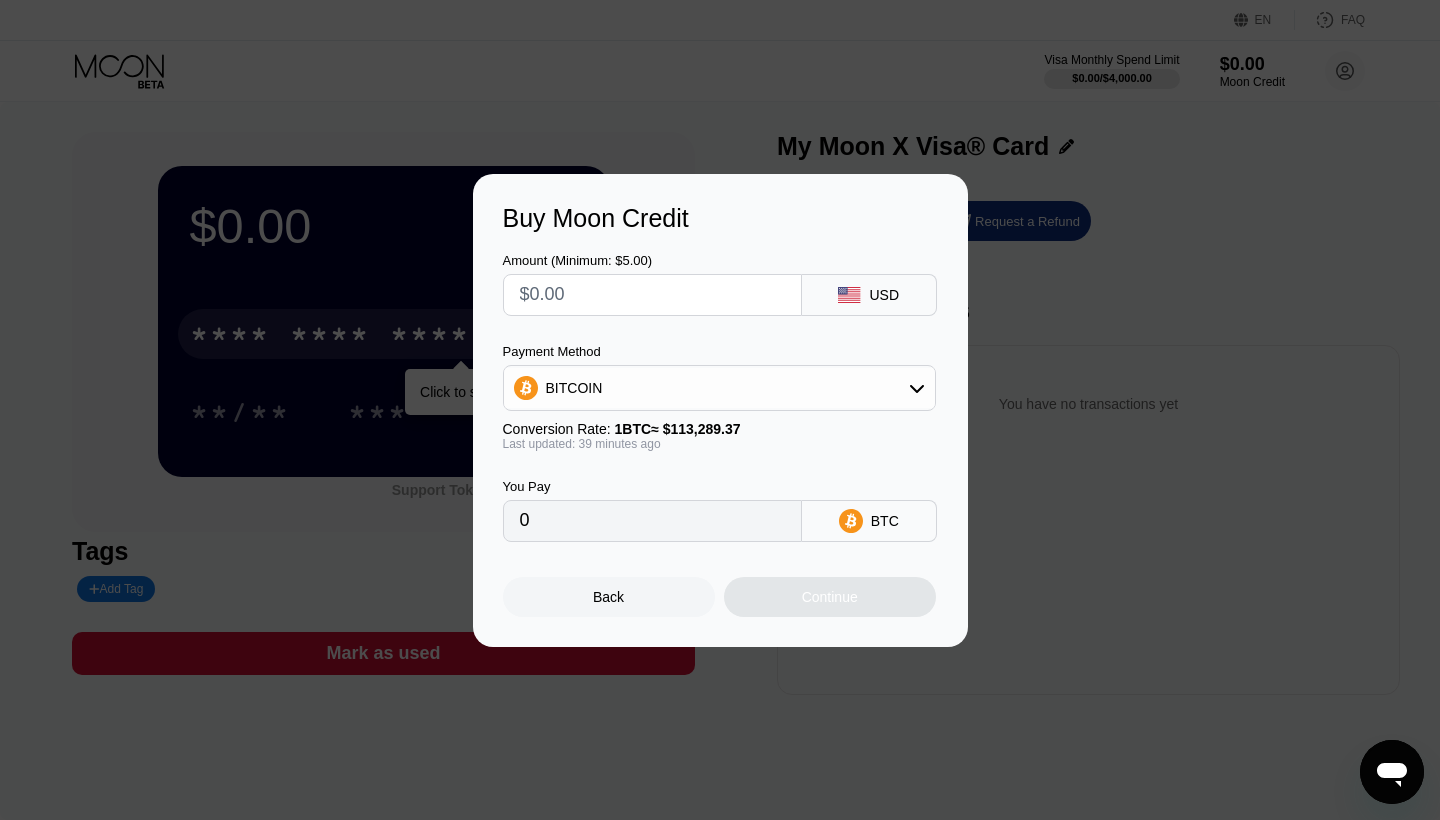 click at bounding box center (652, 295) 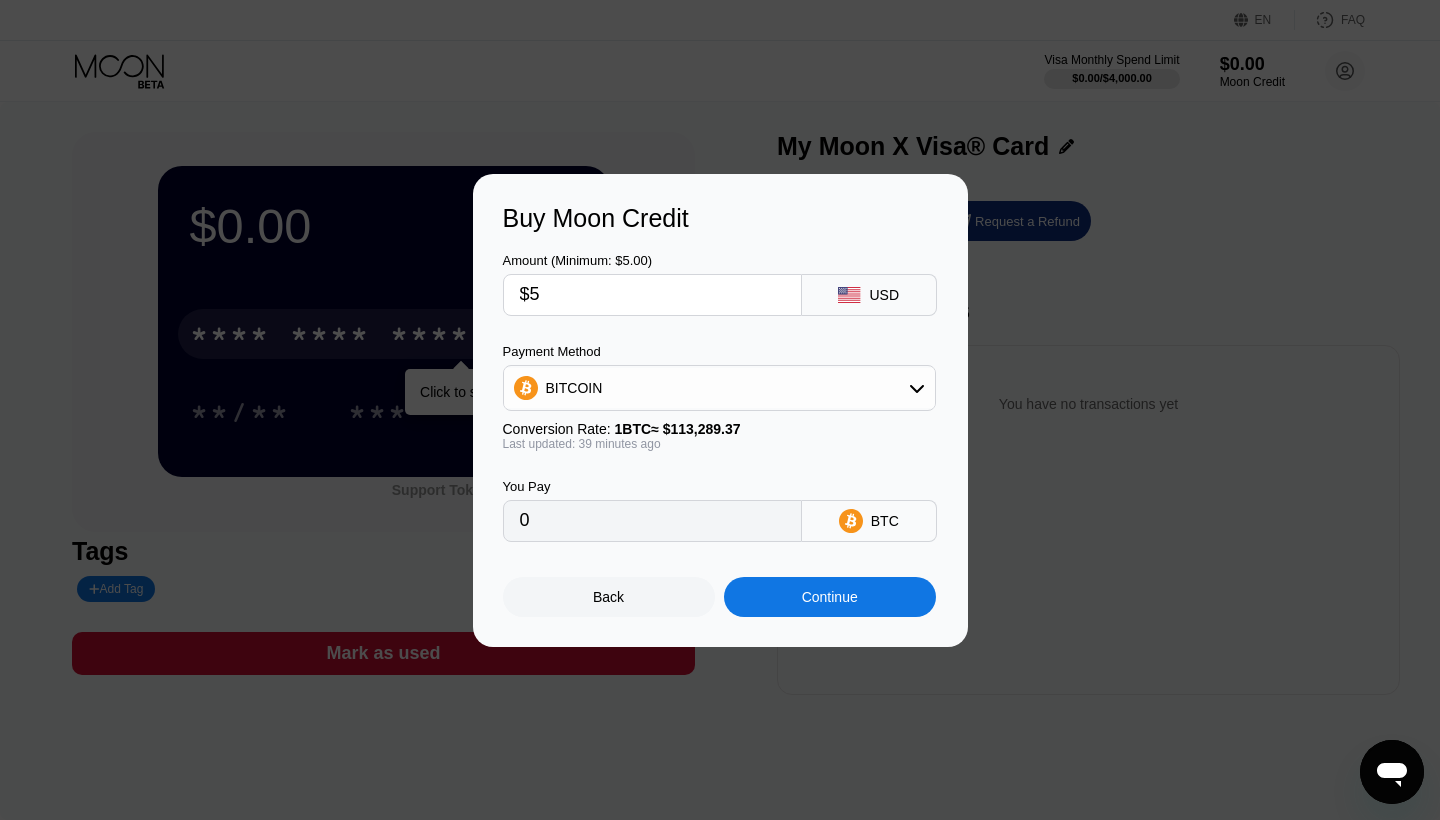 type on "$50" 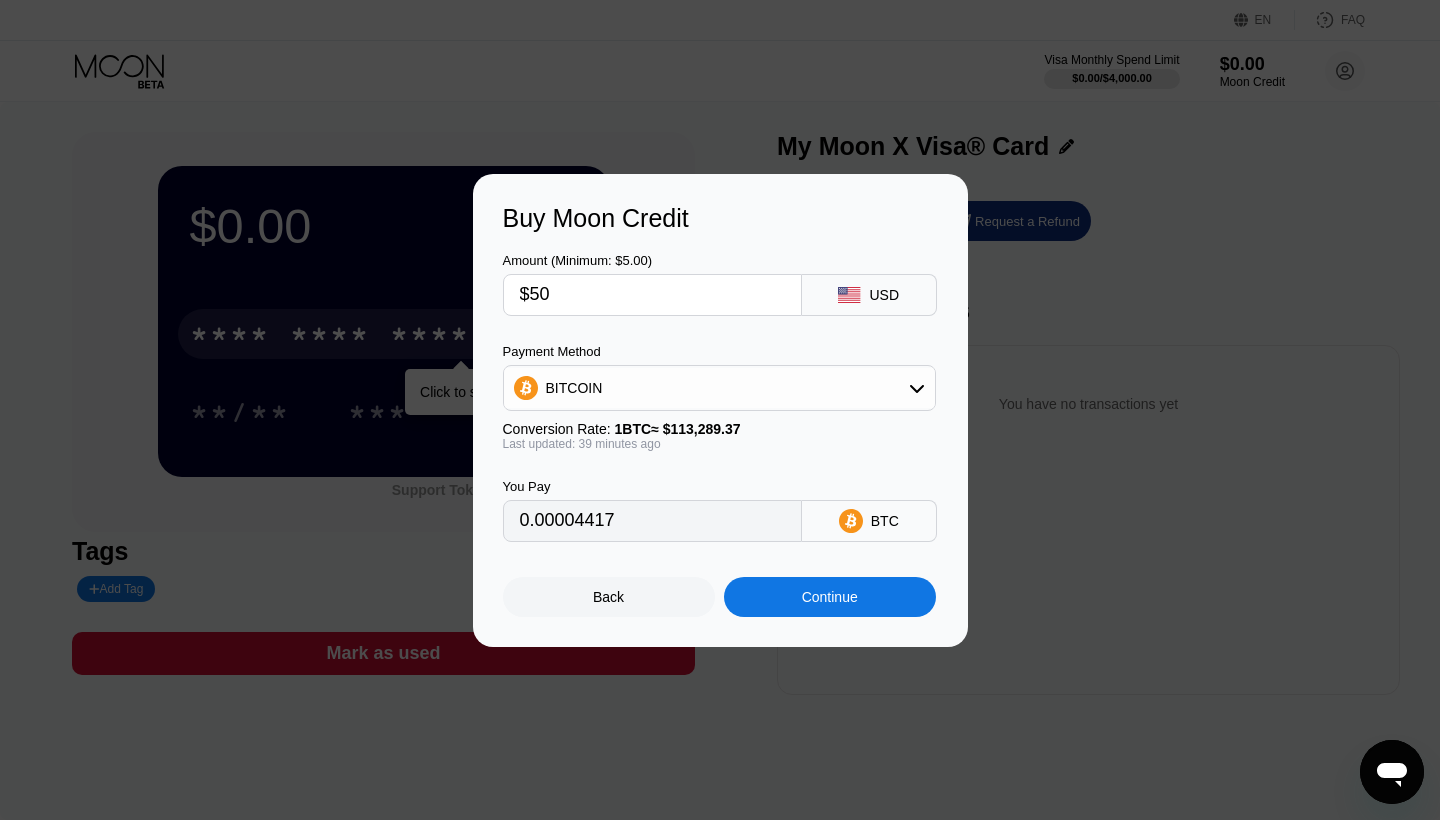 type on "0.00044169" 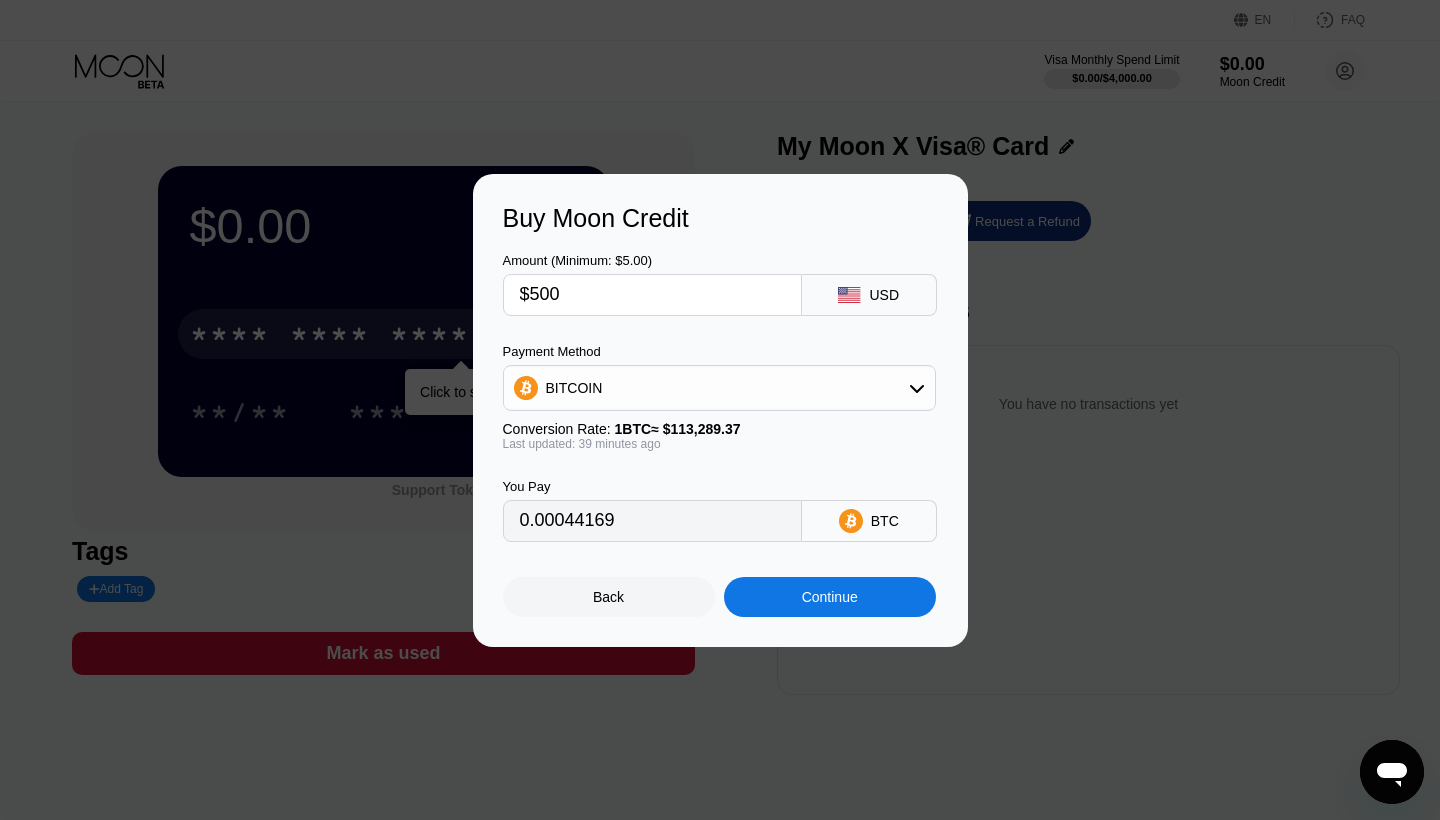 type on "$5000" 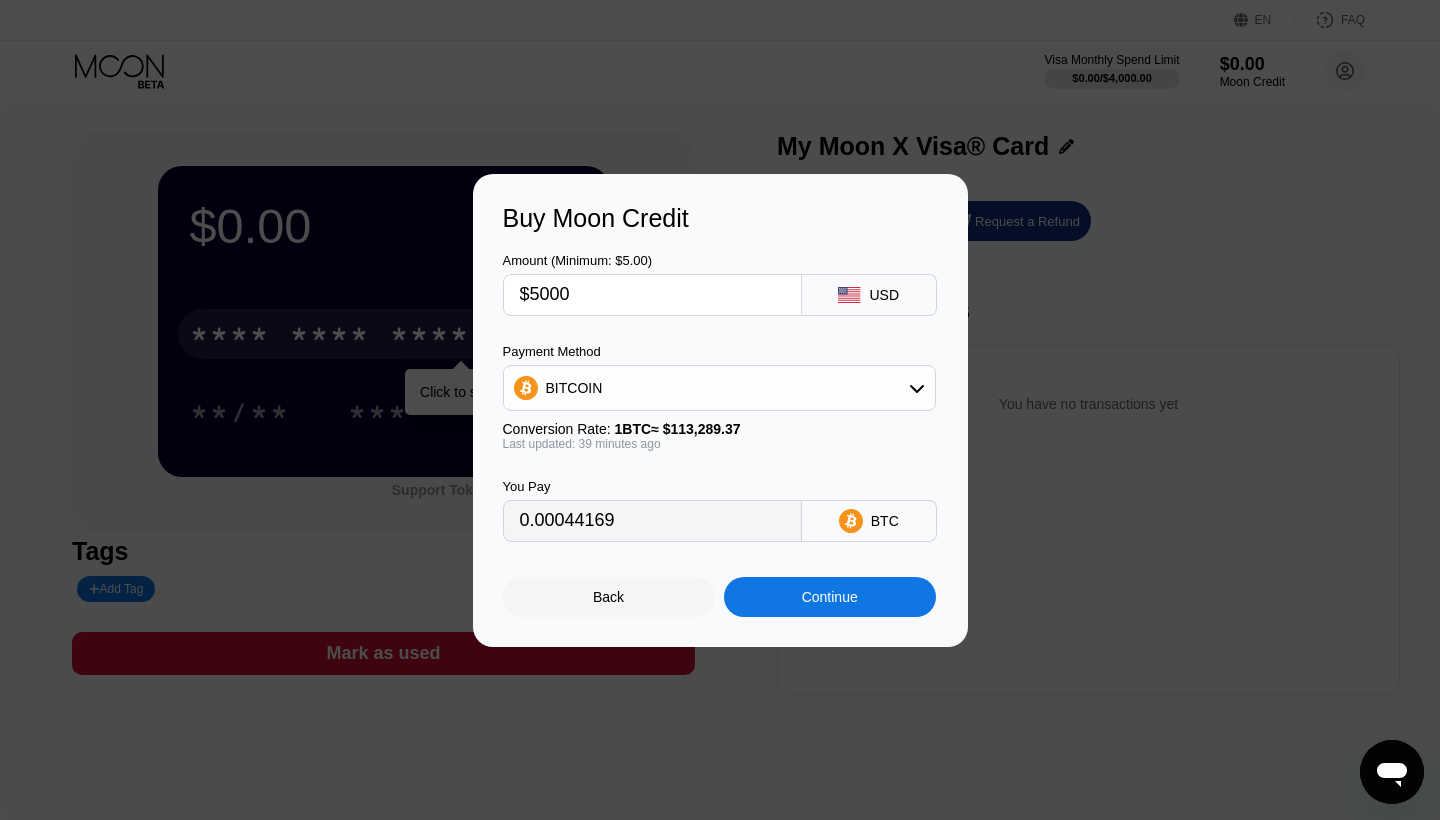 type on "0.04416886" 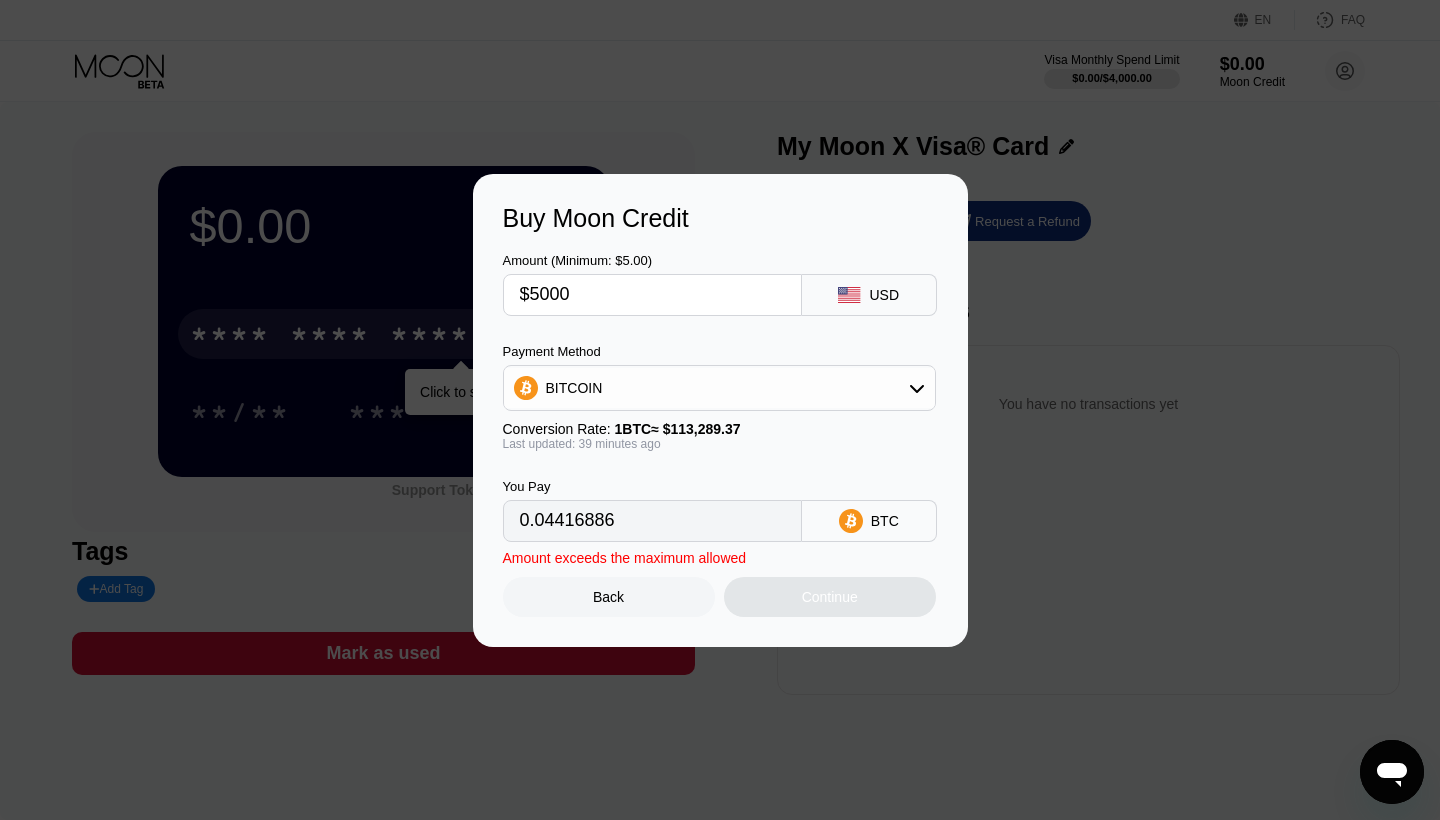 type on "$500" 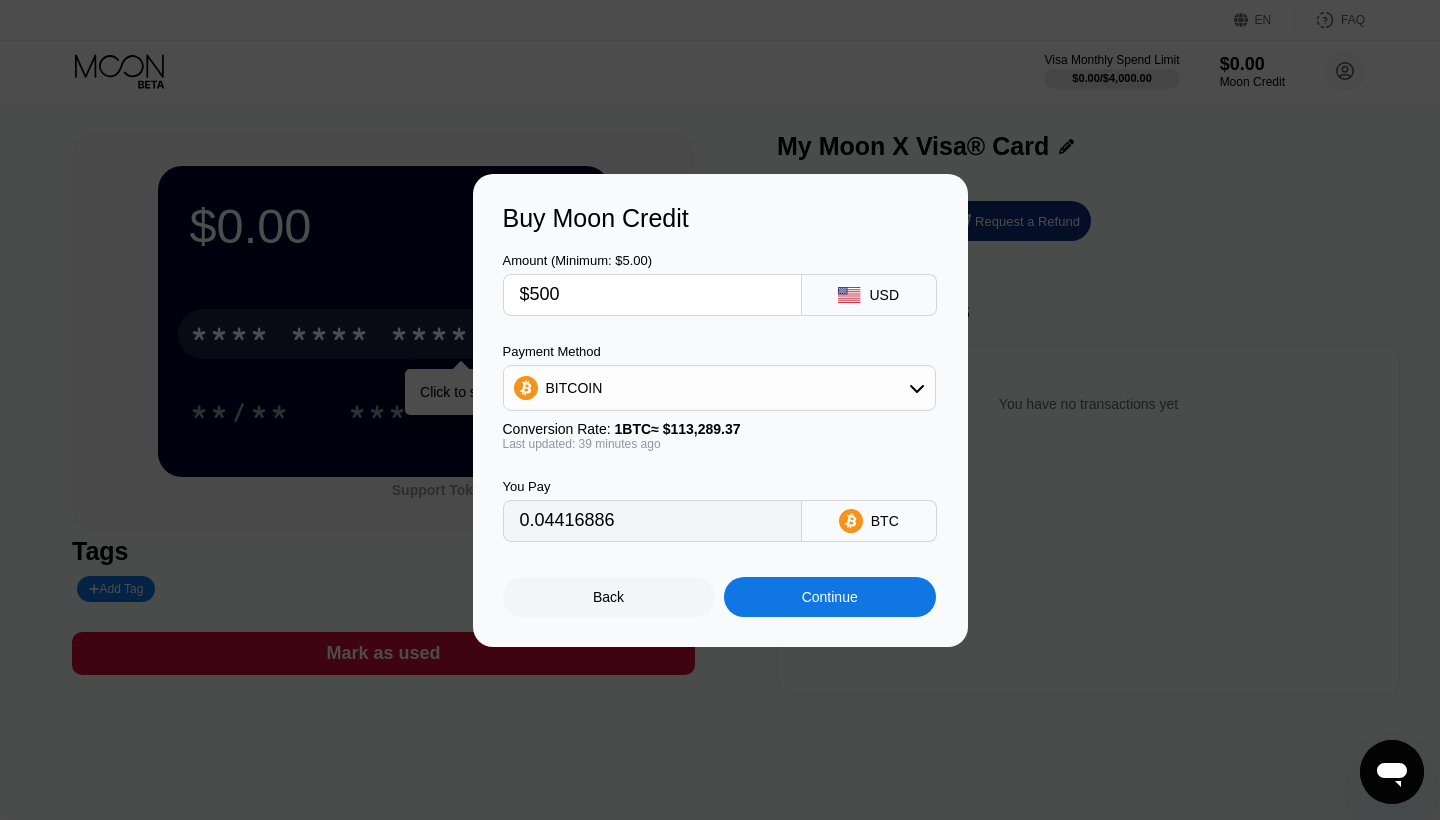 type on "0.00441689" 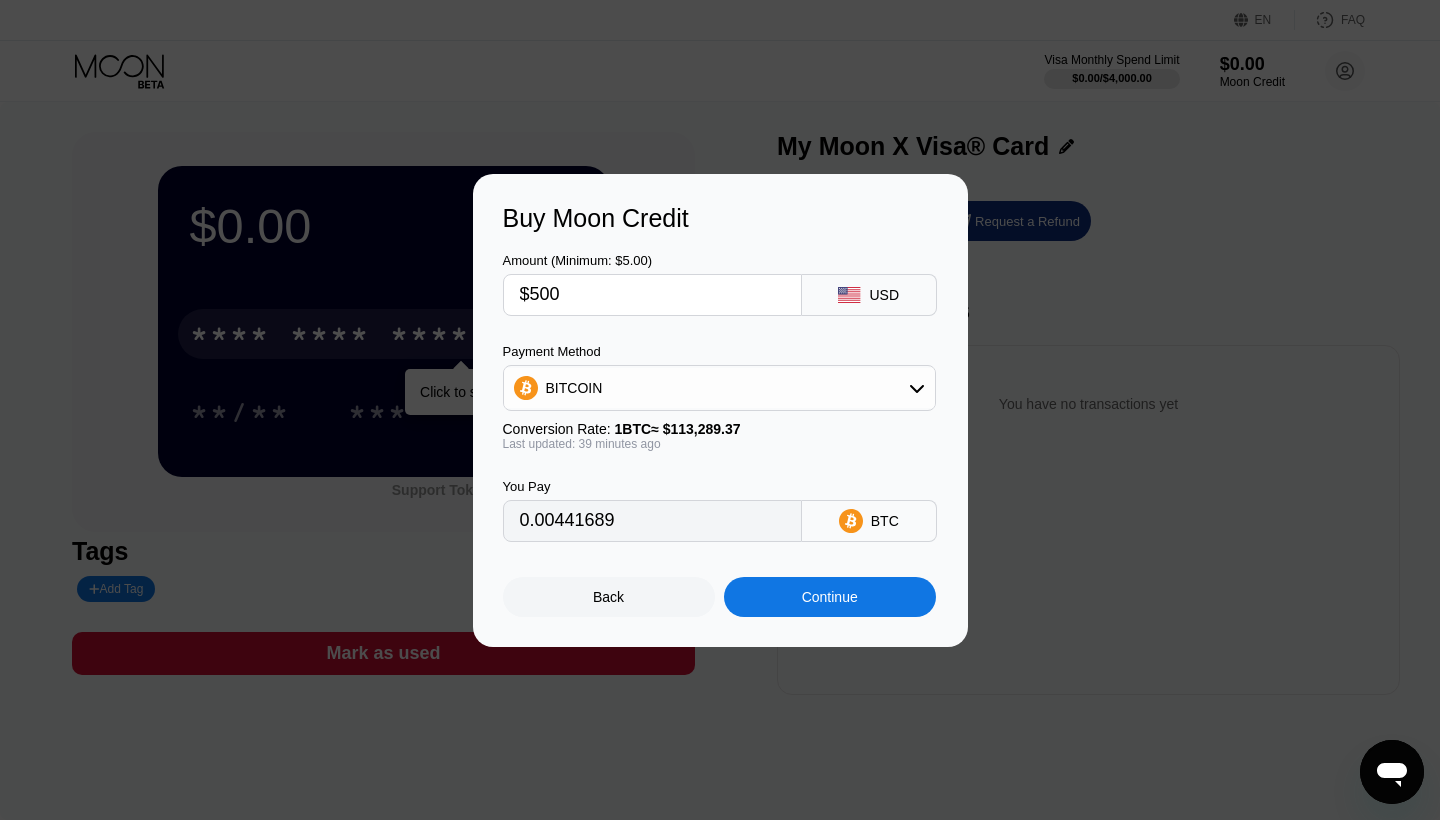 type on "$500" 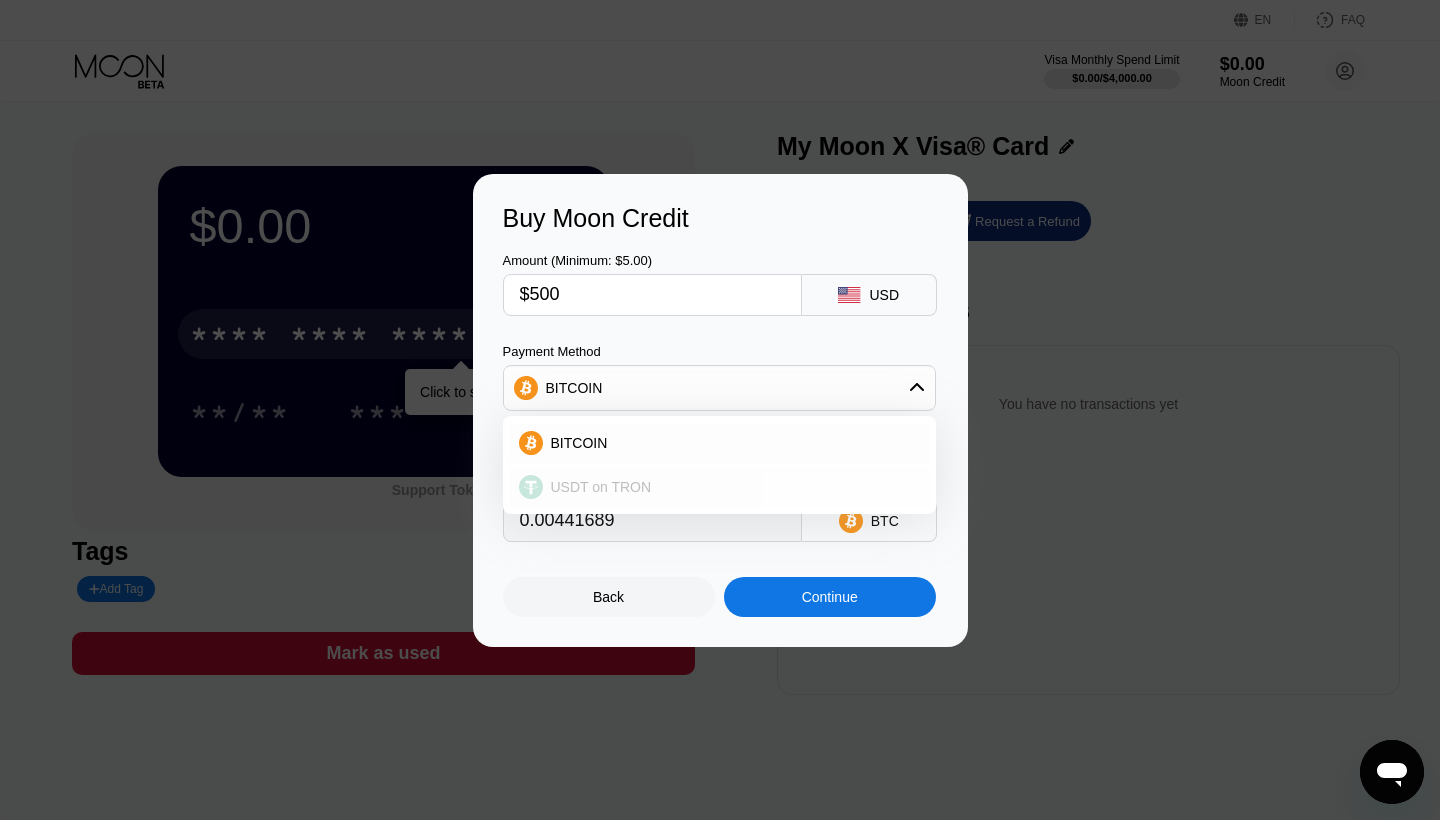 click on "USDT on TRON" at bounding box center (601, 487) 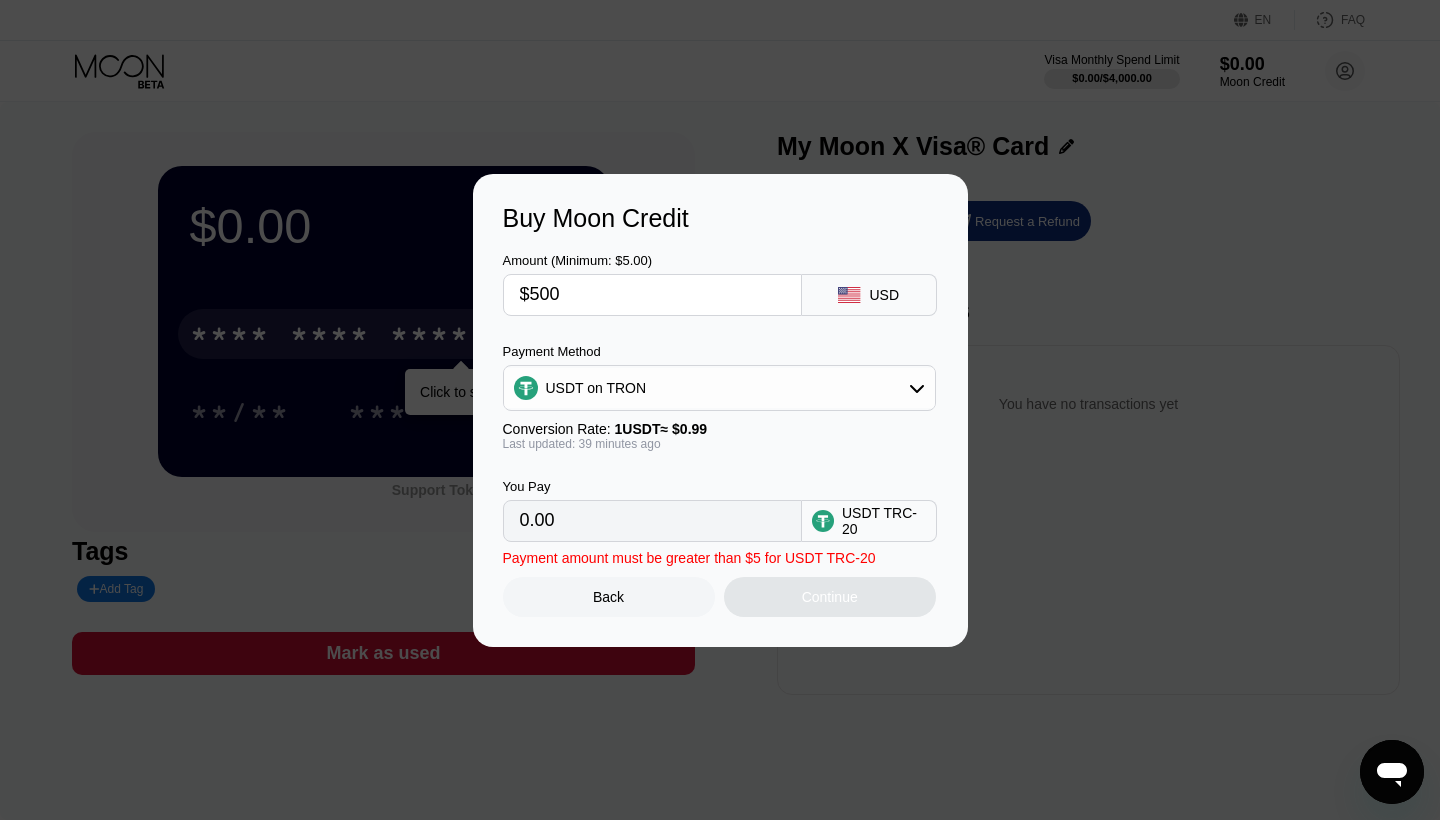 type on "505.05" 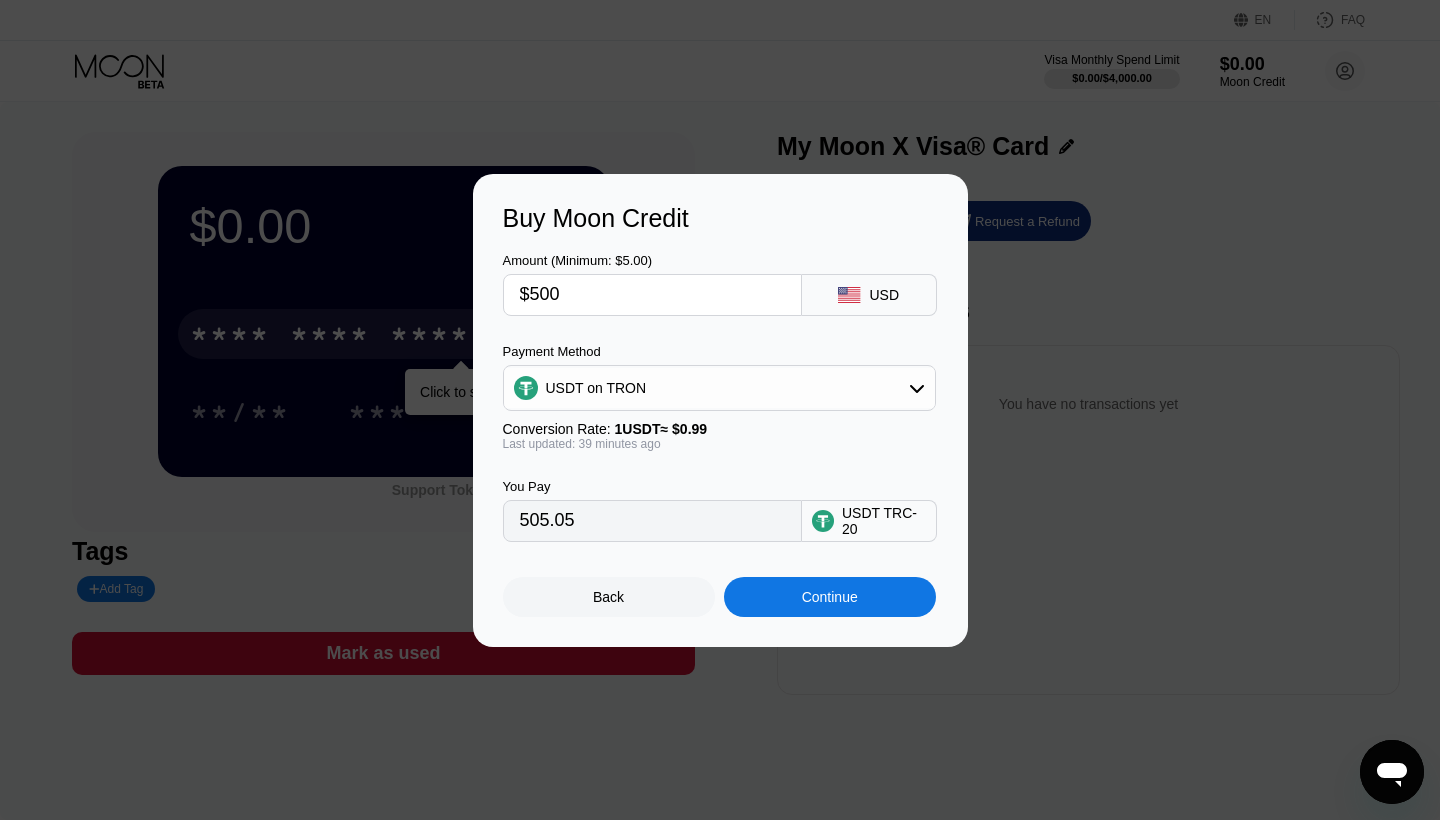 click on "Continue" at bounding box center (830, 597) 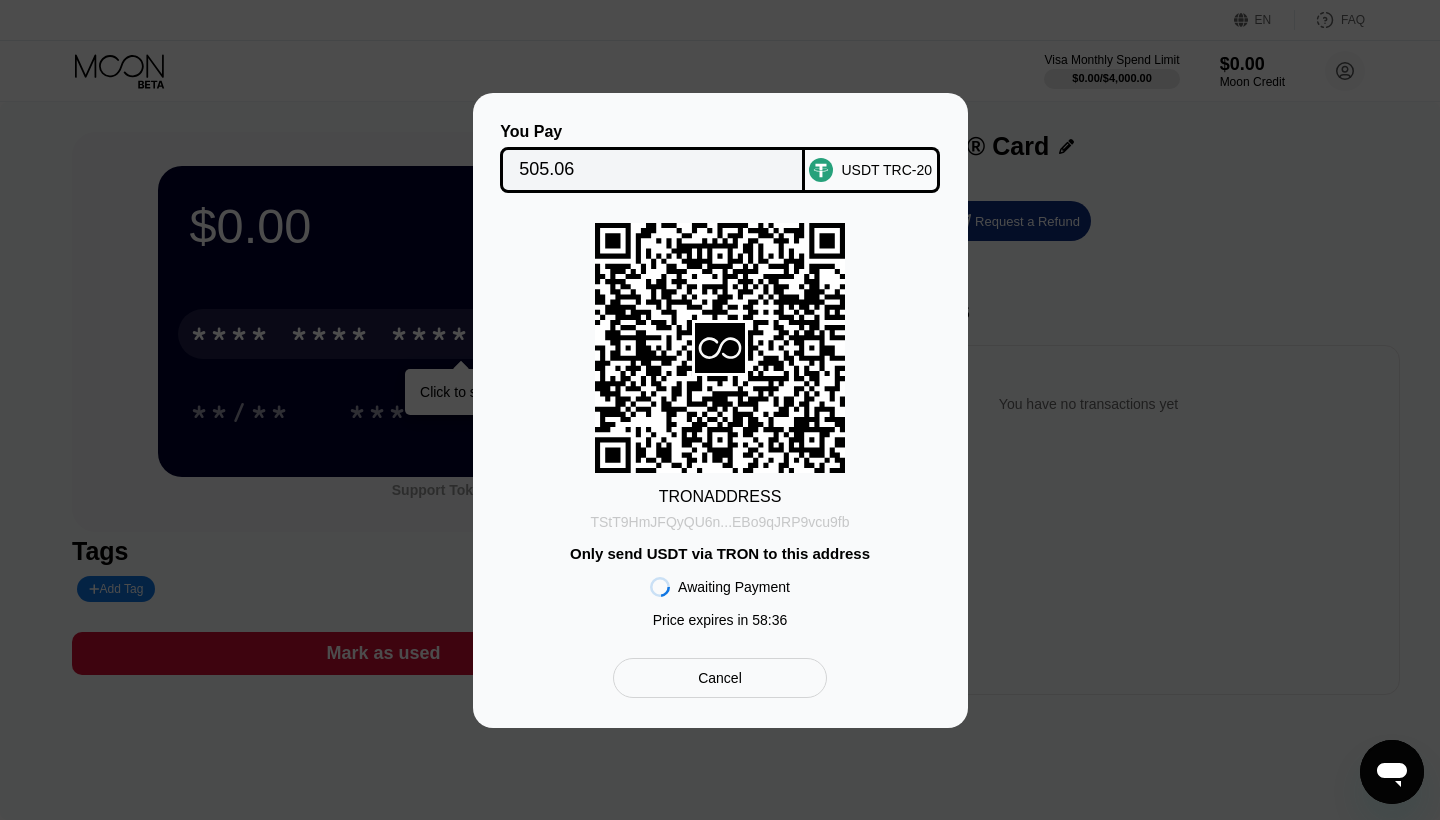 click on "TStT9HmJFQyQU6n...EBo9qJRP9vcu9fb" at bounding box center (719, 522) 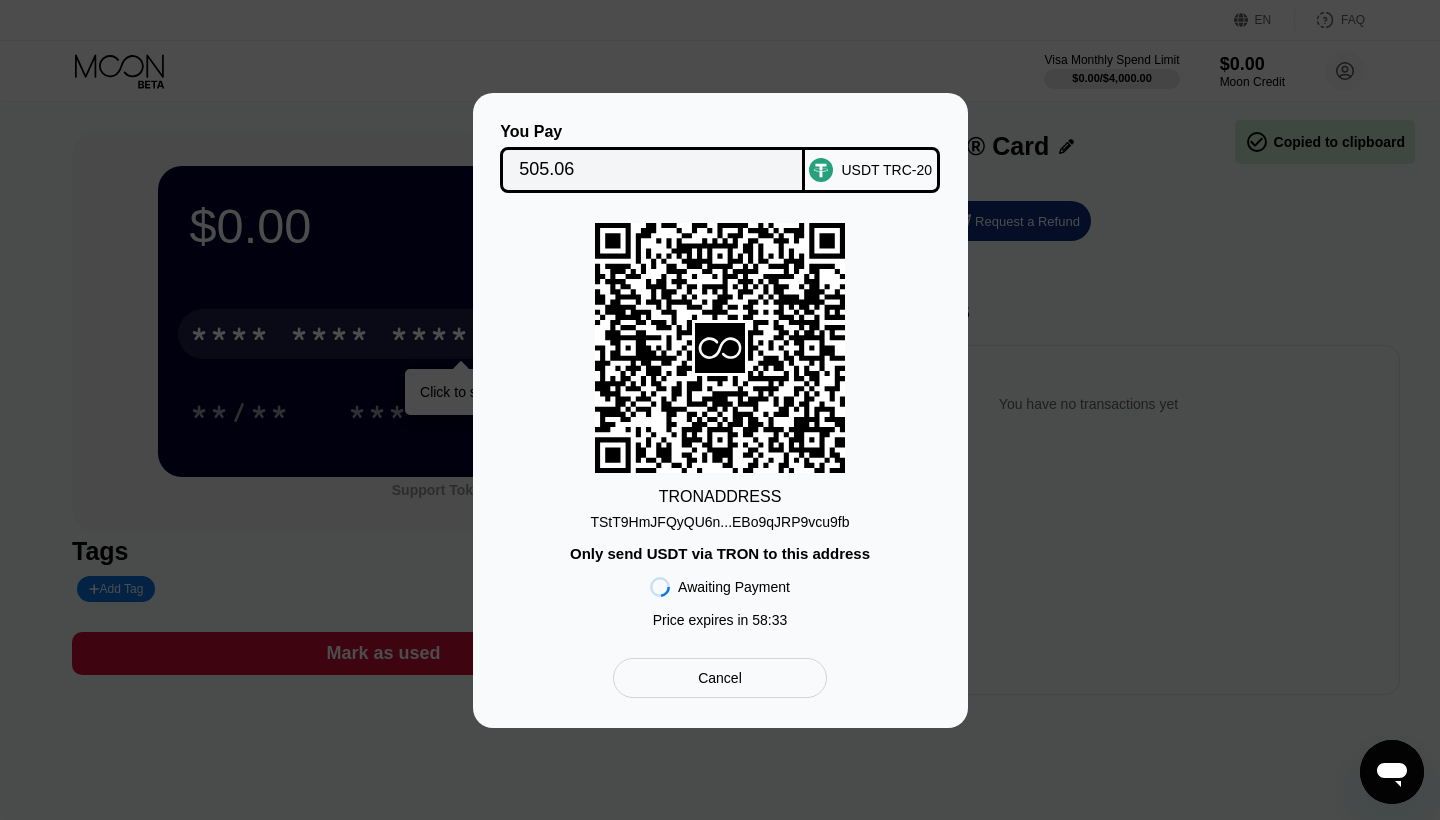 click on "TStT9HmJFQyQU6n...EBo9qJRP9vcu9fb" at bounding box center [719, 522] 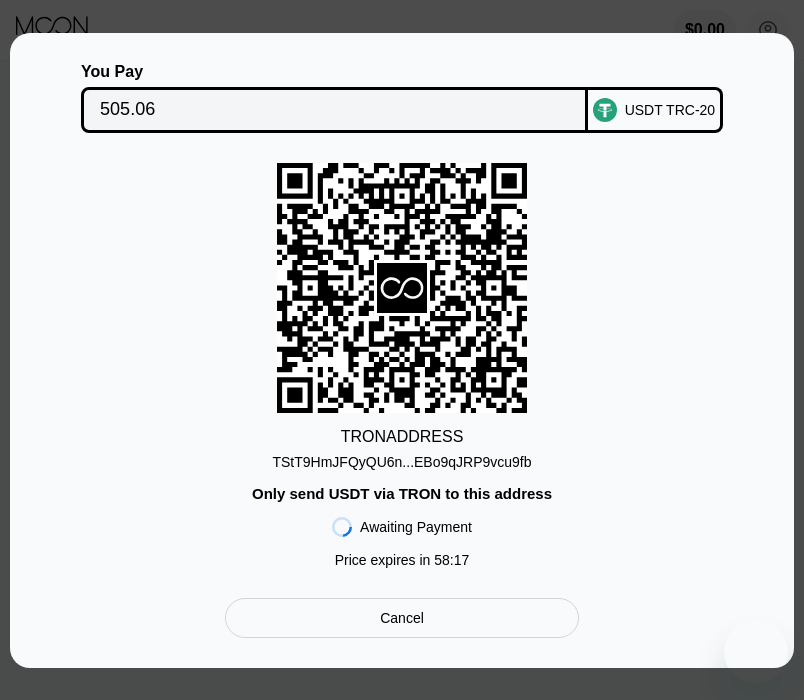 scroll, scrollTop: 0, scrollLeft: 0, axis: both 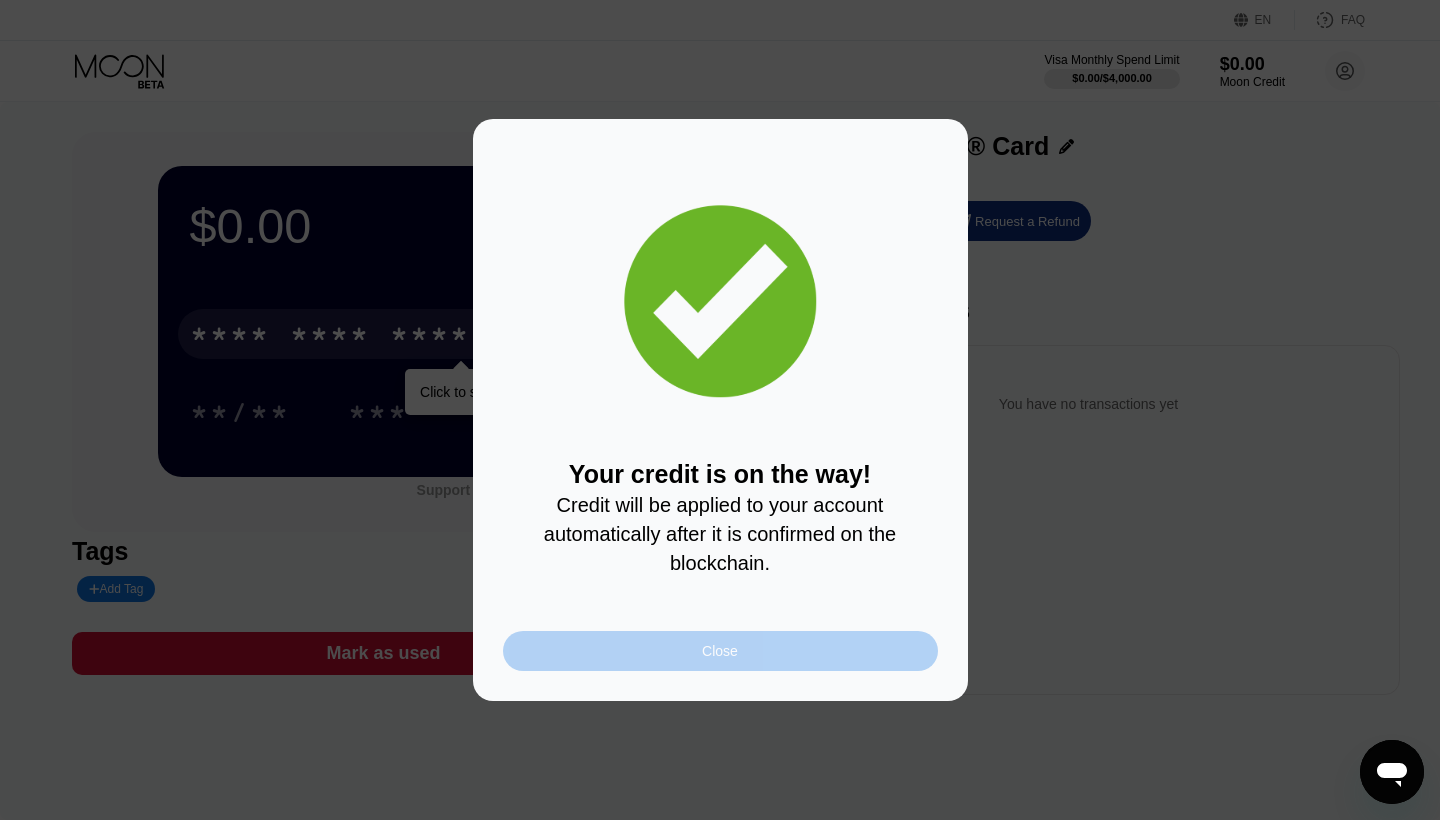 click on "Close" at bounding box center [720, 651] 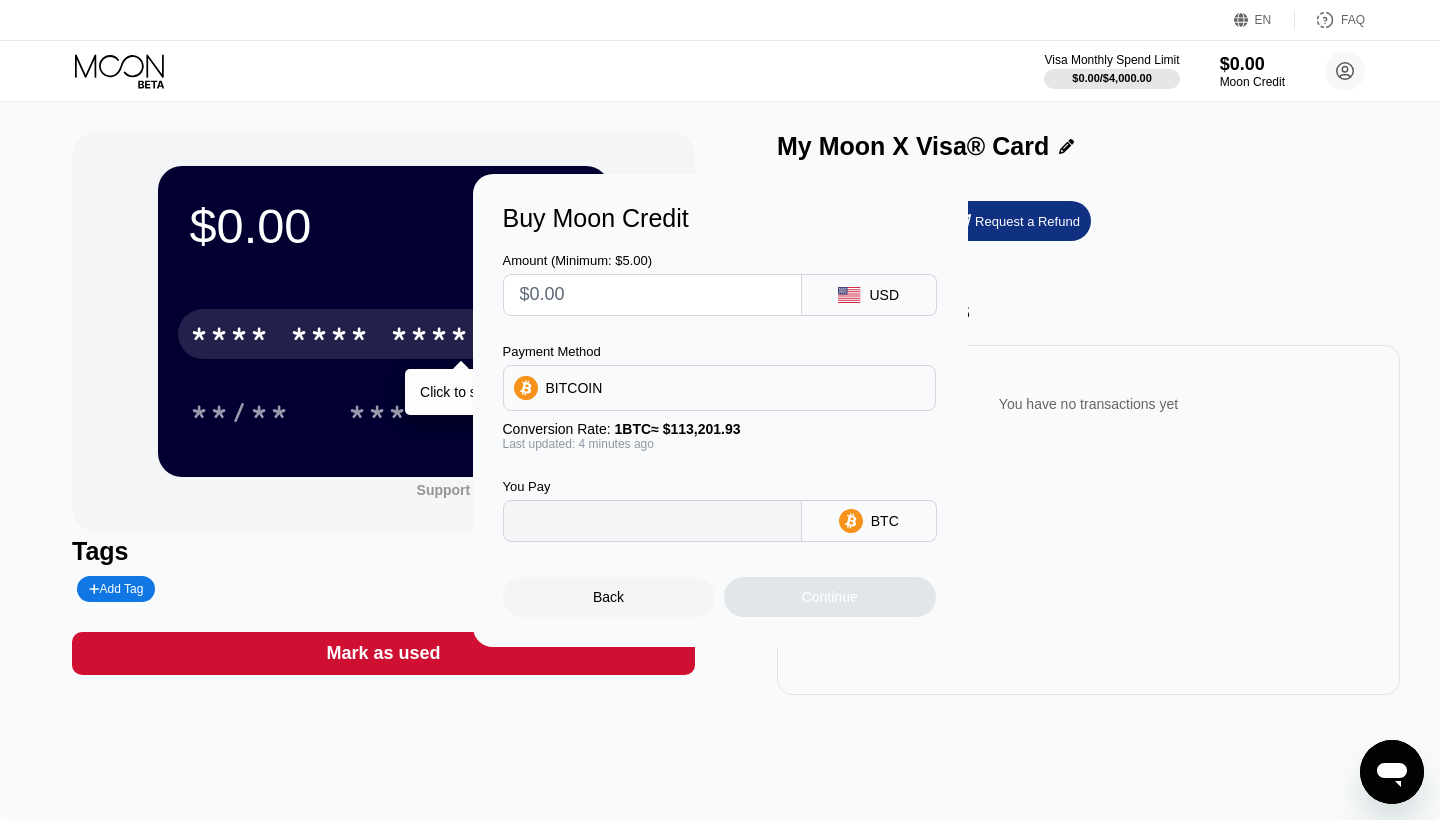 type on "0" 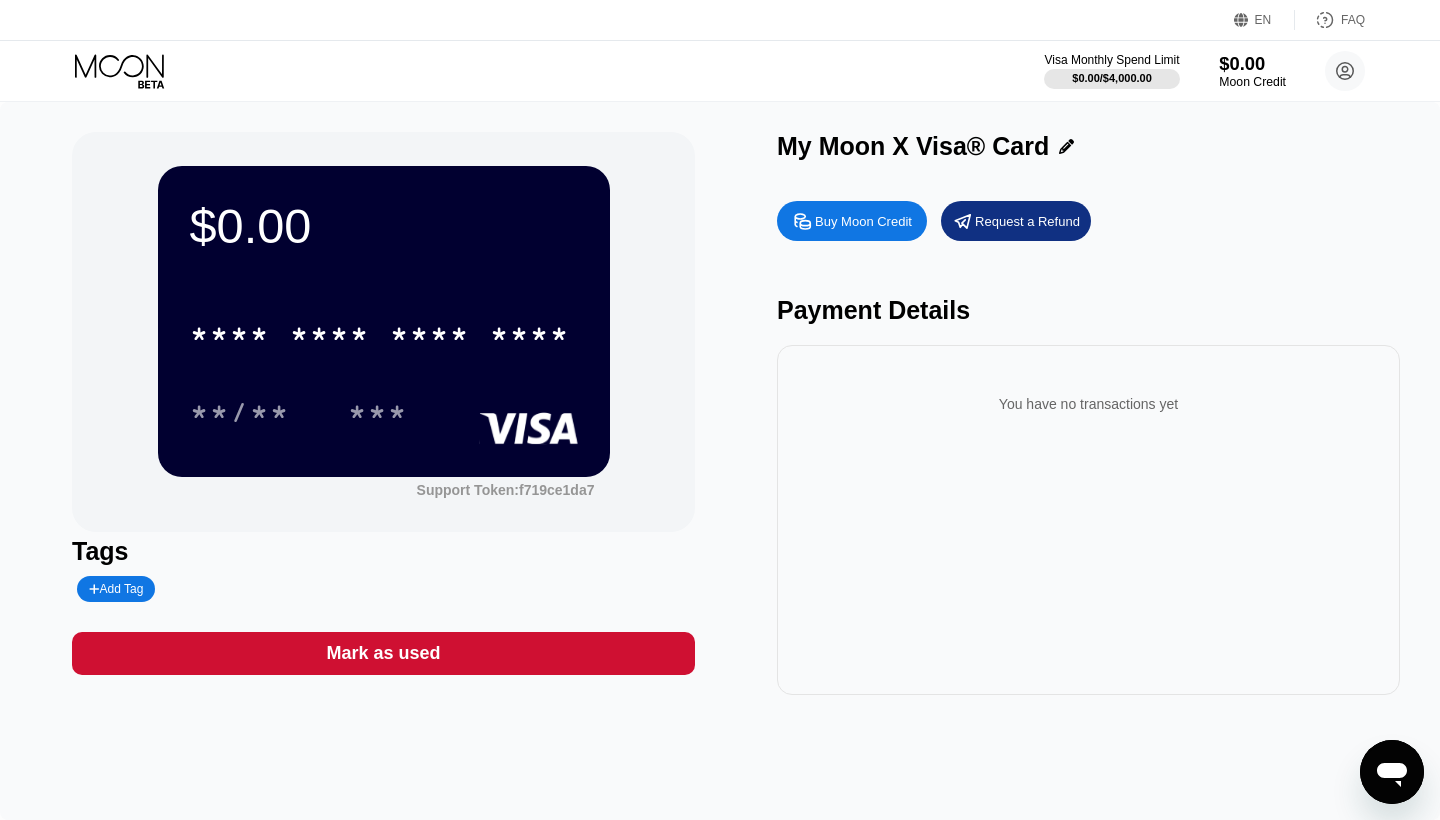 click on "$0.00" at bounding box center (1252, 63) 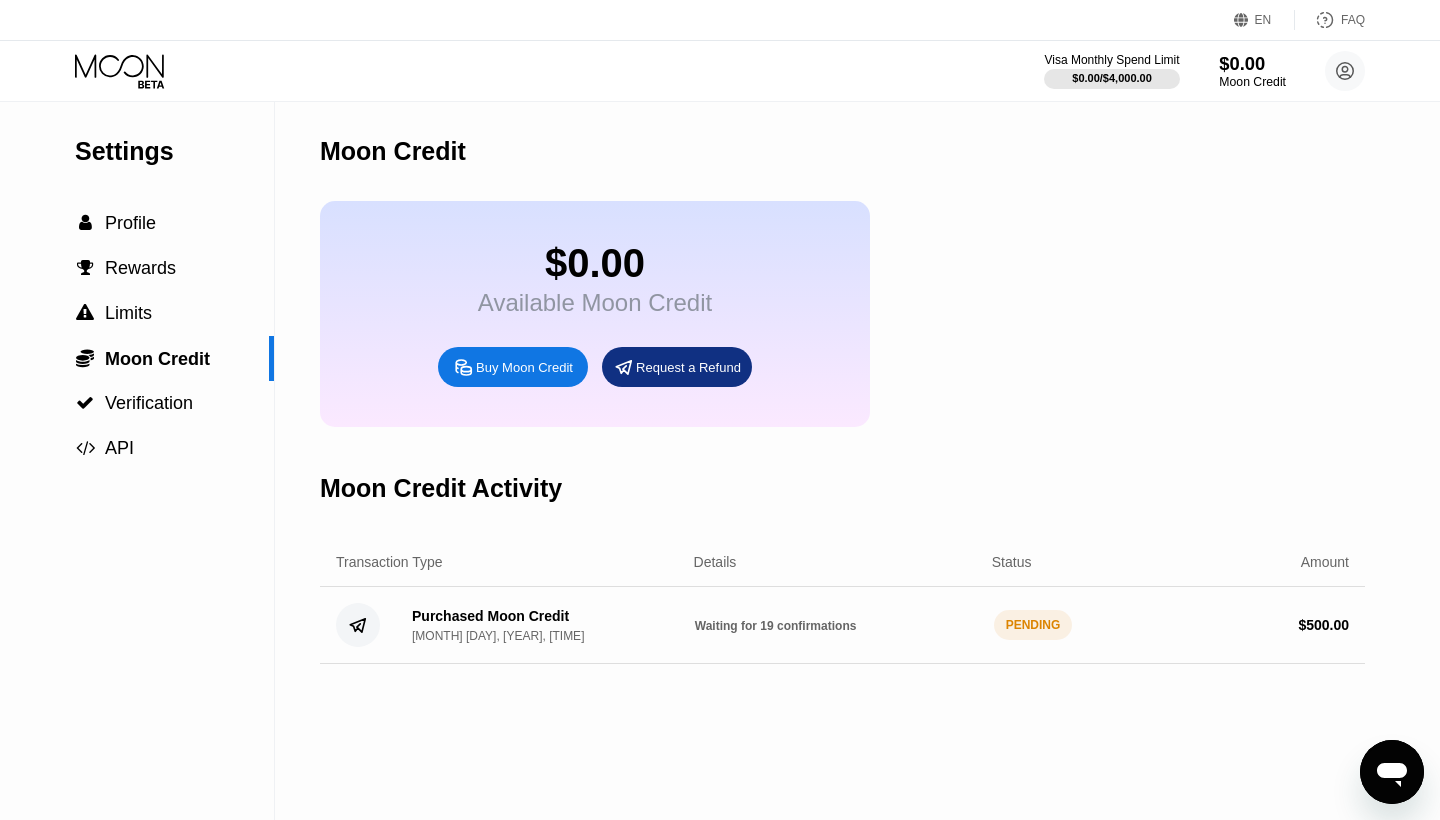 click on "$0.00" at bounding box center (1252, 63) 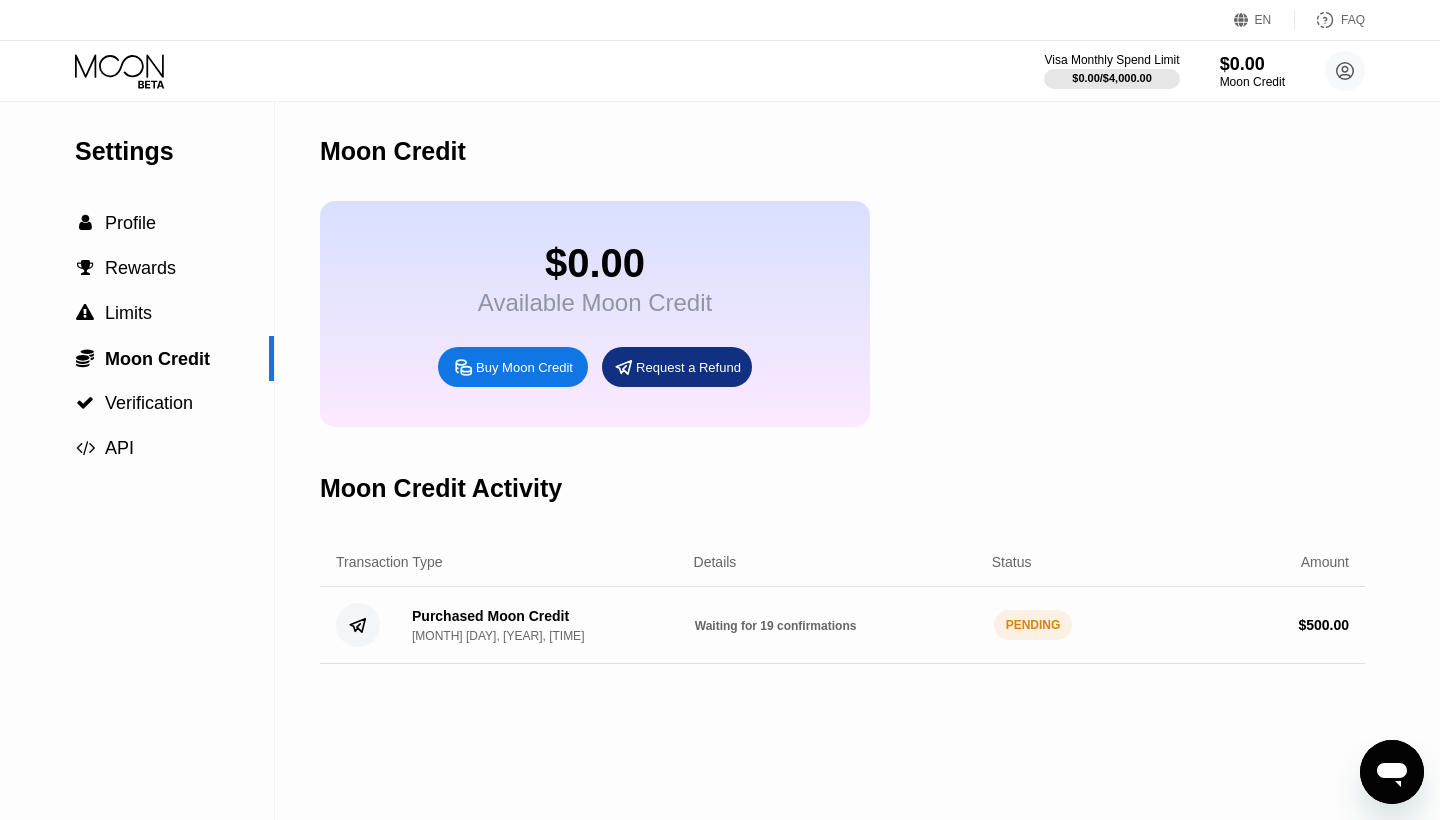 click on "$0.00 Available Moon Credit Buy Moon Credit Request a Refund" at bounding box center (842, 314) 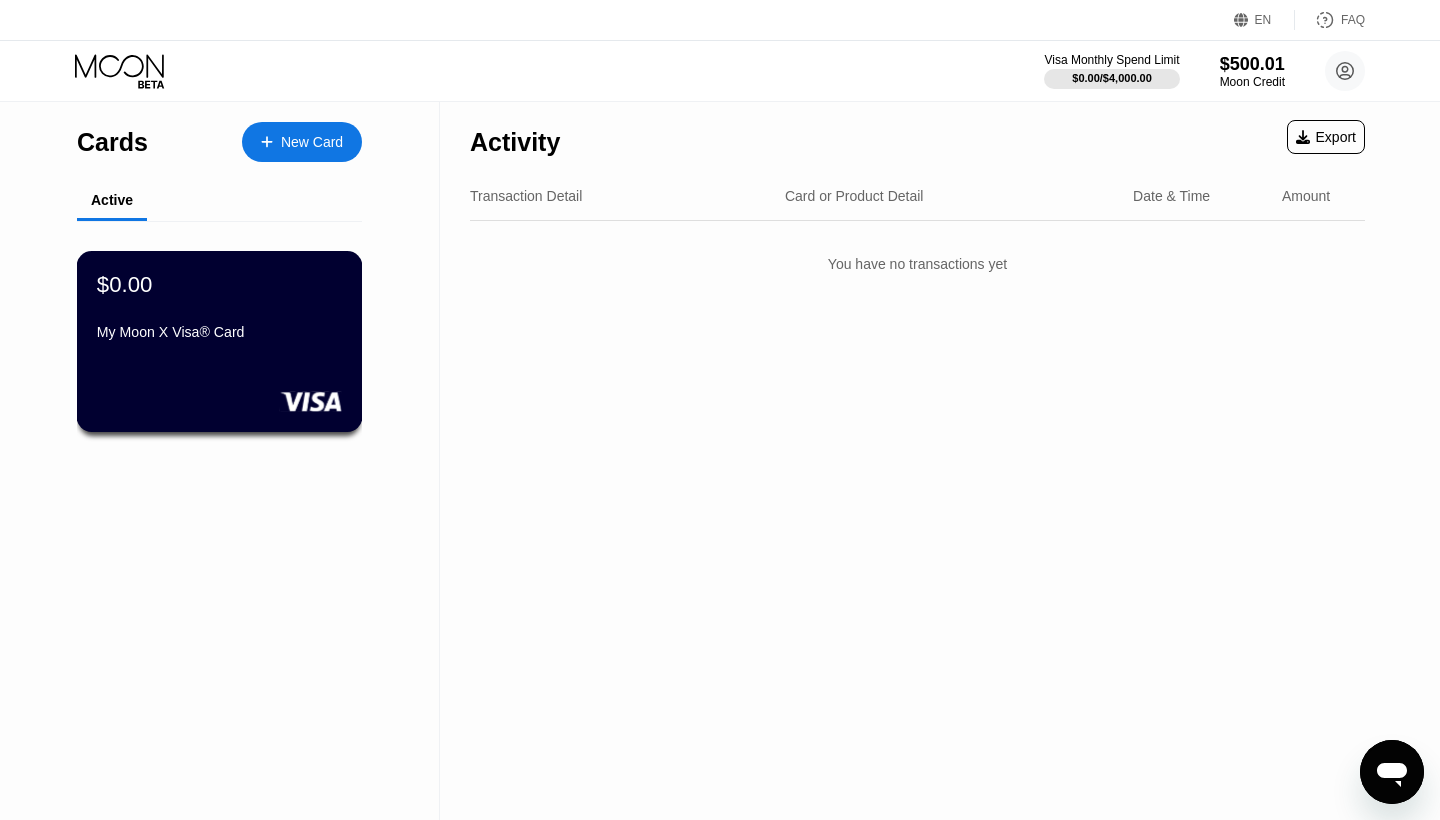 click at bounding box center (219, 401) 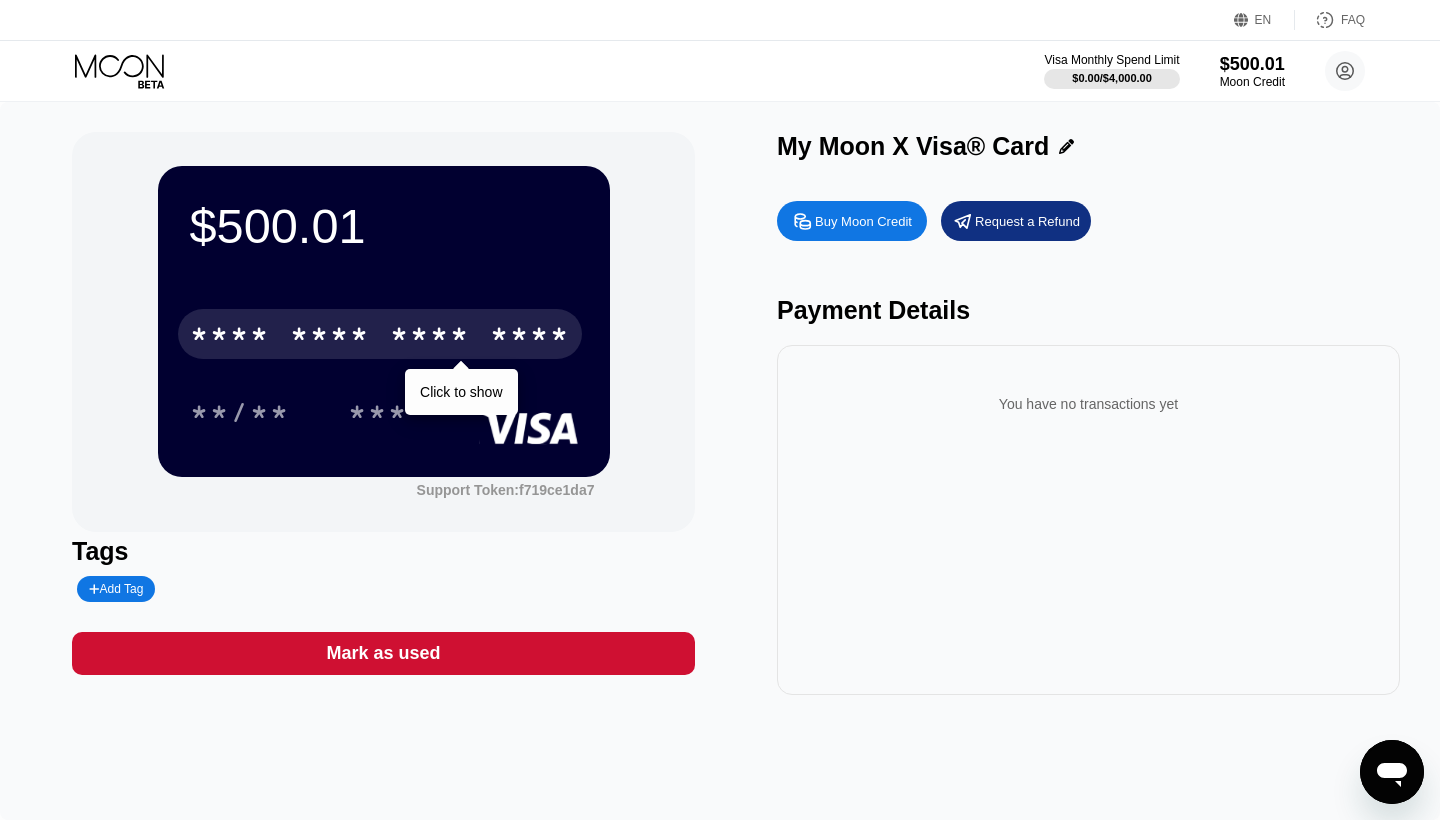 click on "* * * * * * * * * * * * ****" at bounding box center [380, 334] 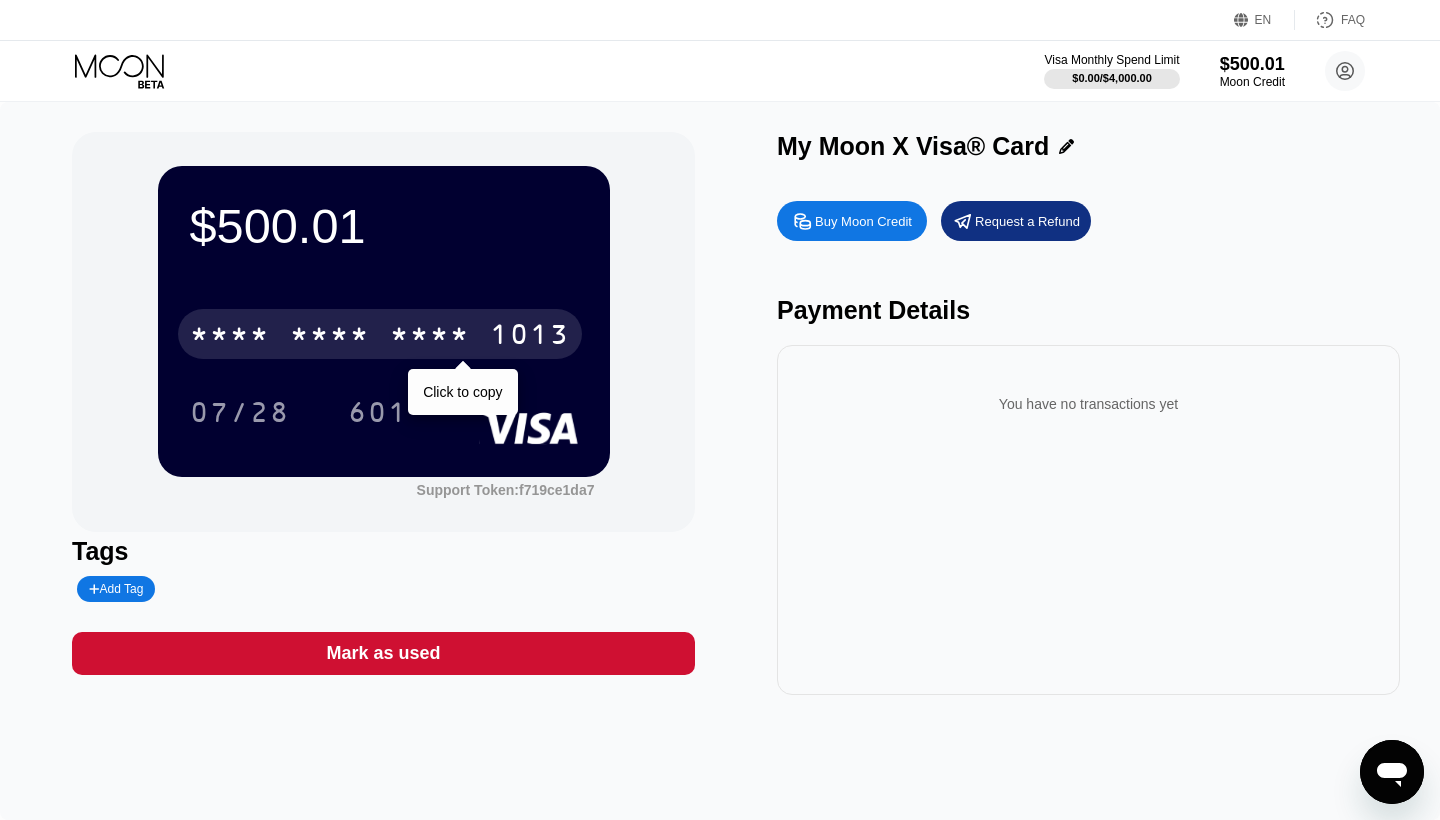 click on "* * * * * * * * * * * * 1013" at bounding box center [380, 334] 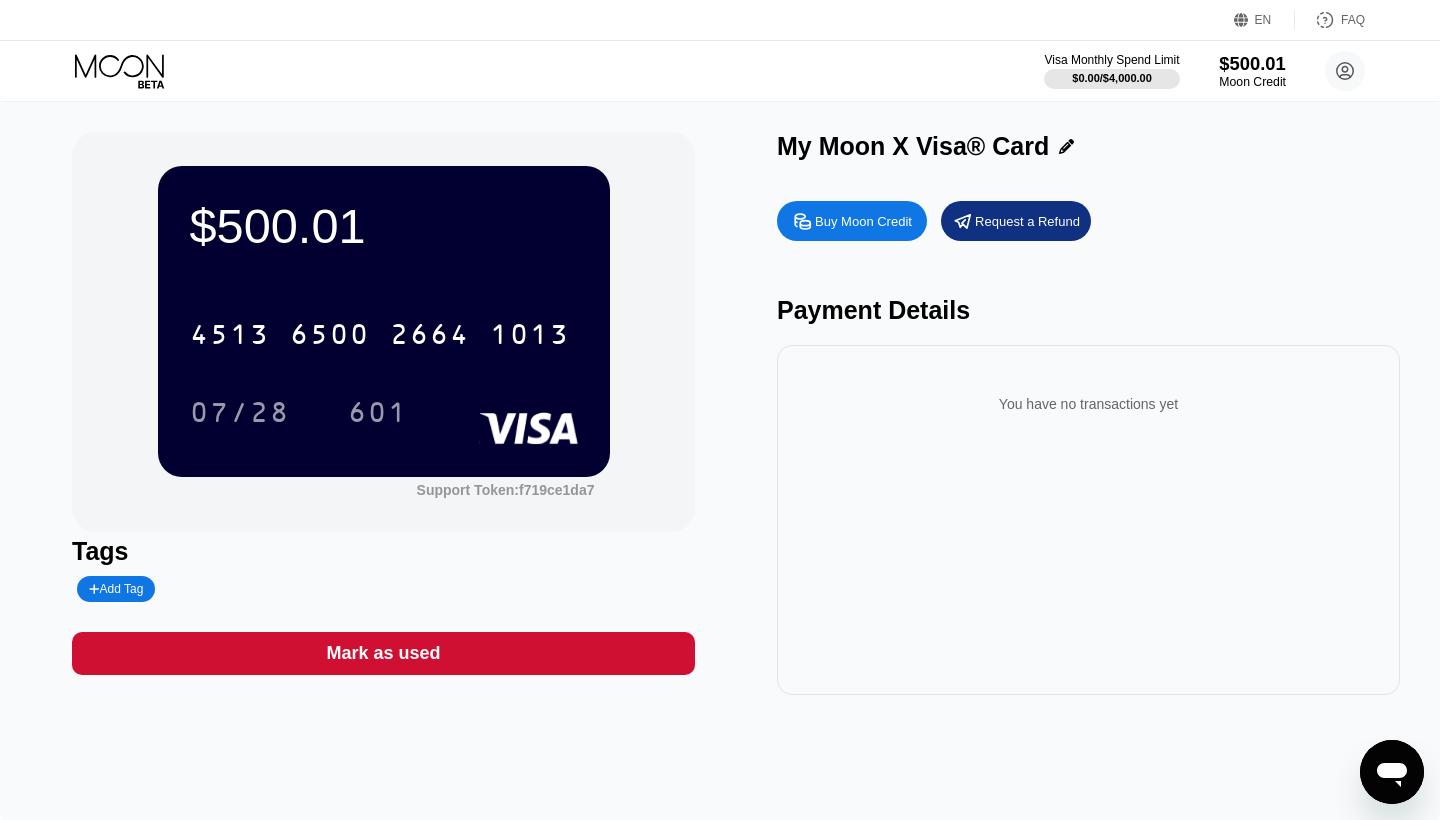 click on "Moon Credit" at bounding box center (1252, 82) 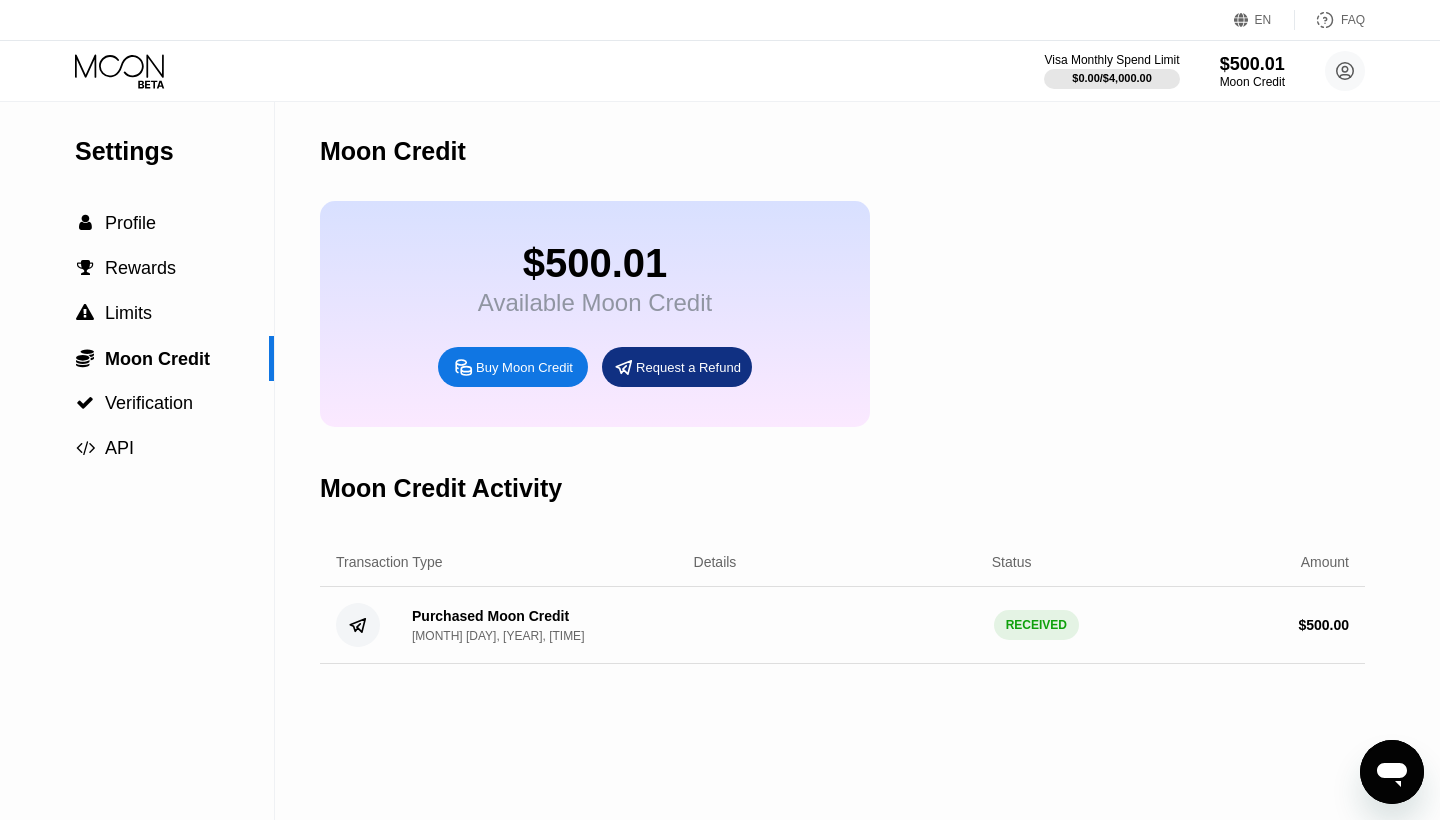 click on "Visa Monthly Spend Limit $0.00 / $4,000.00 $500.01 Moon Credit M M filleprecieusededieu@gmail.com  Home Settings Support Careers About Us Log out Privacy policy Terms" at bounding box center [720, 71] 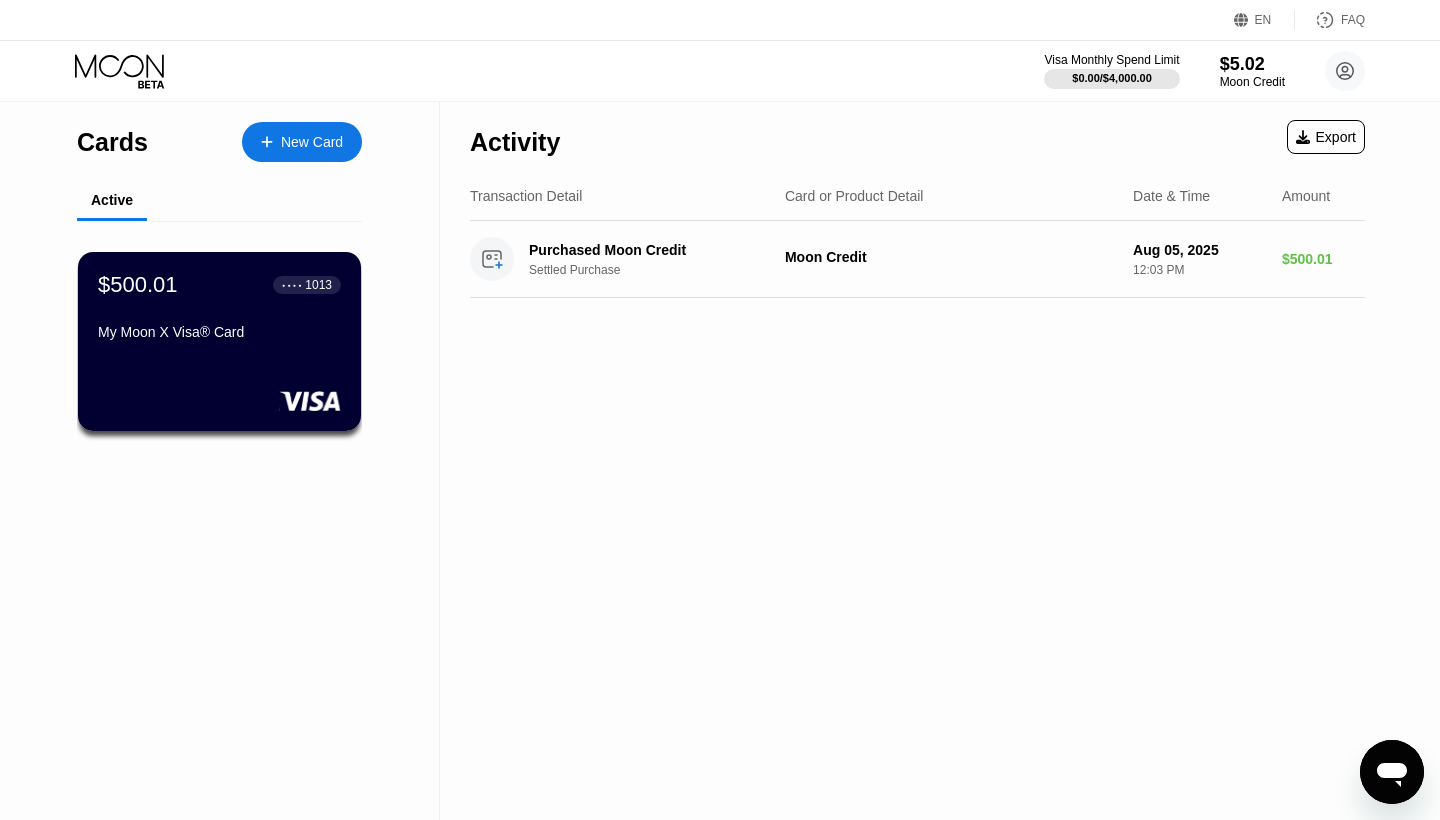 click on "Visa Monthly Spend Limit $0.00 / $4,000.00 $5.02 Moon Credit M M filleprecieusededieu@gmail.com  Home Settings Support Careers About Us Log out Privacy policy Terms" at bounding box center [1204, 71] 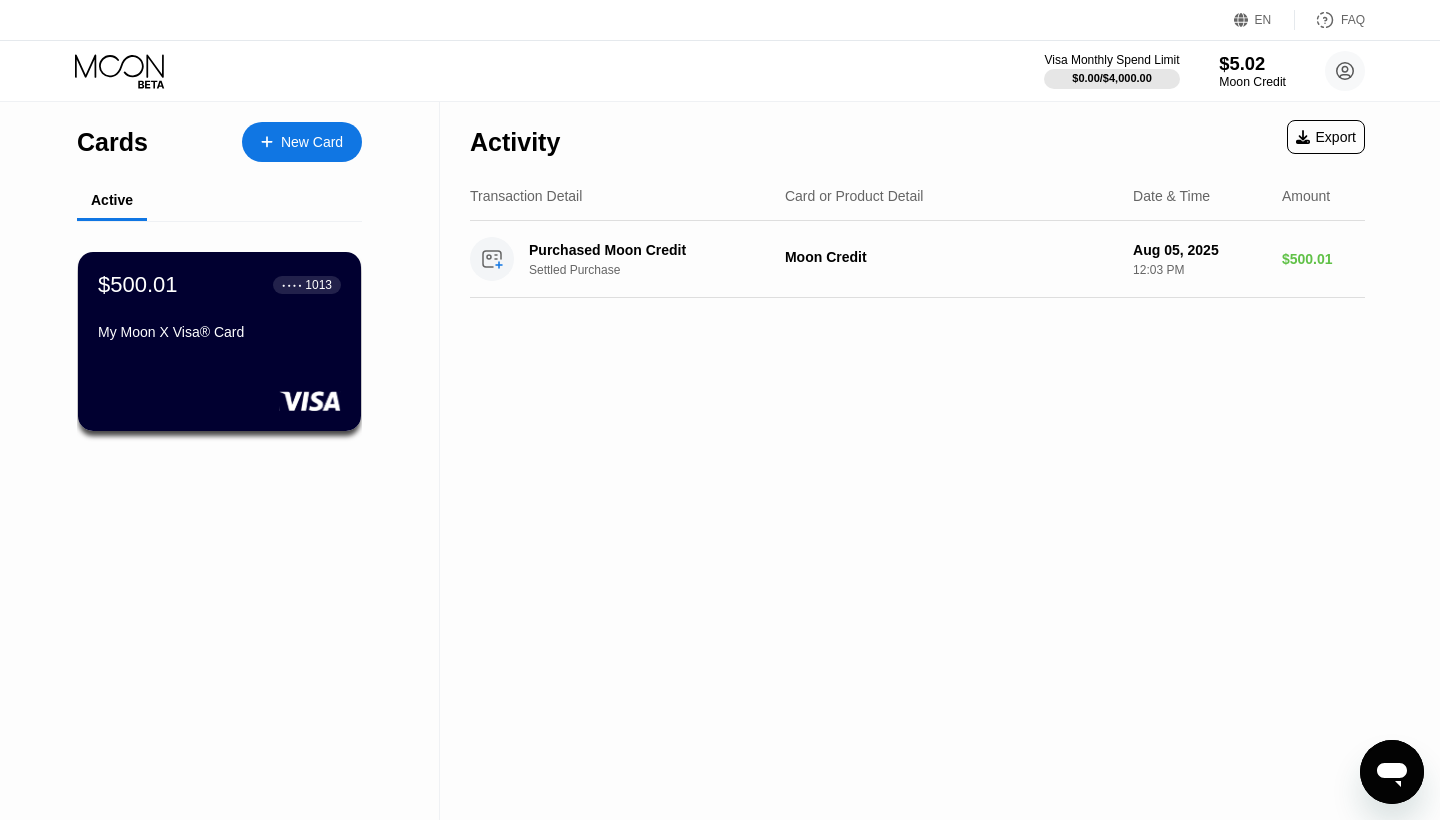 click on "$5.02" at bounding box center [1252, 63] 